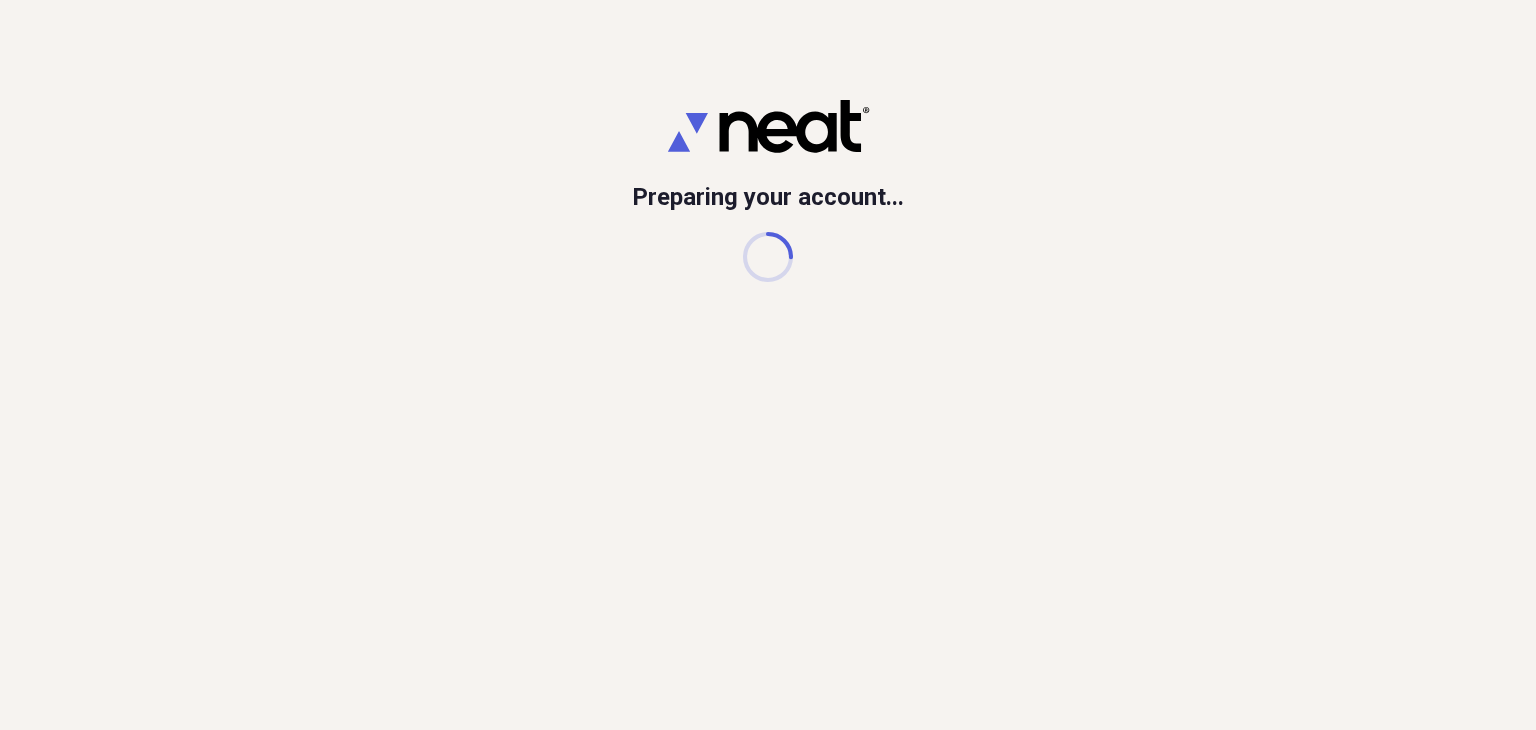 scroll, scrollTop: 0, scrollLeft: 0, axis: both 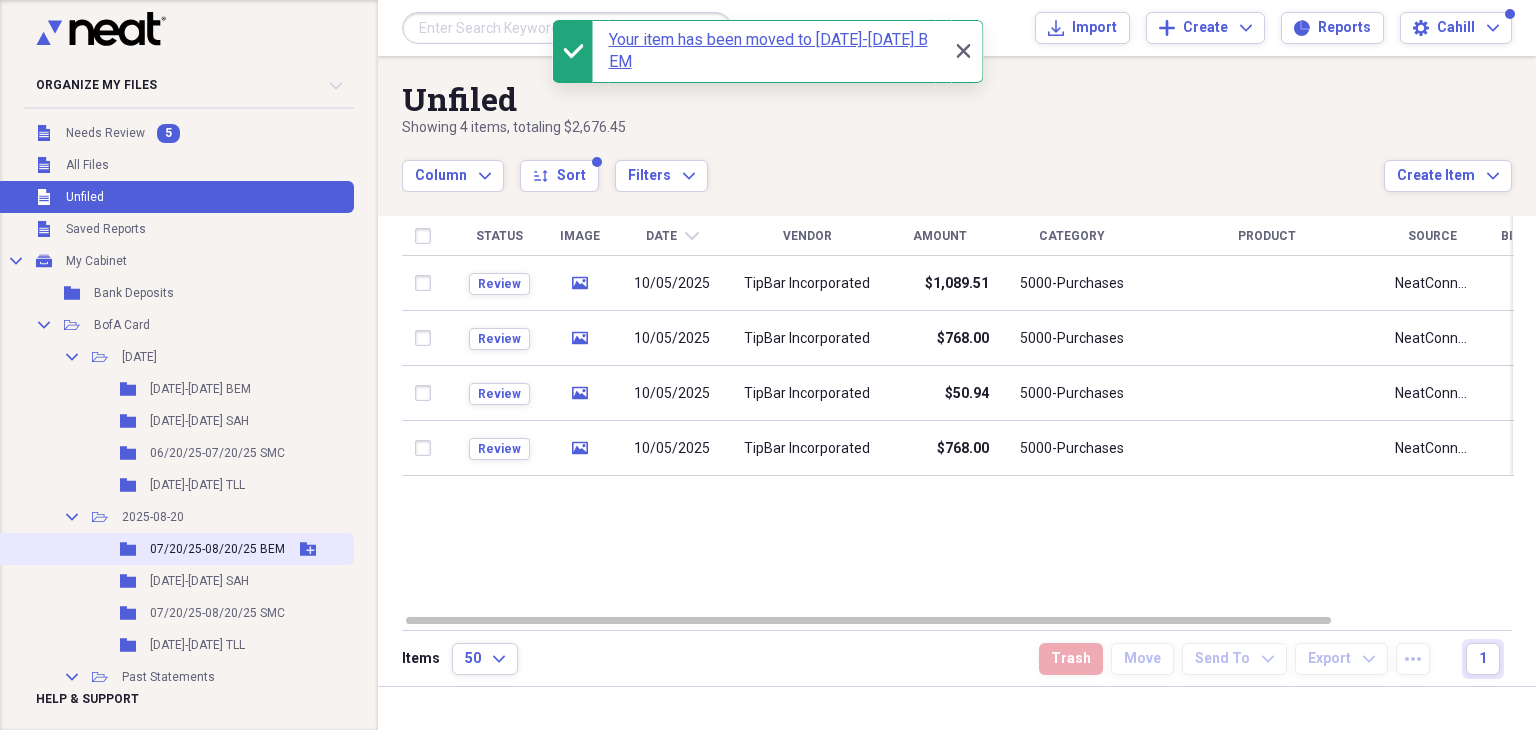 click on "07/20/25-08/20/25 BEM" at bounding box center [217, 549] 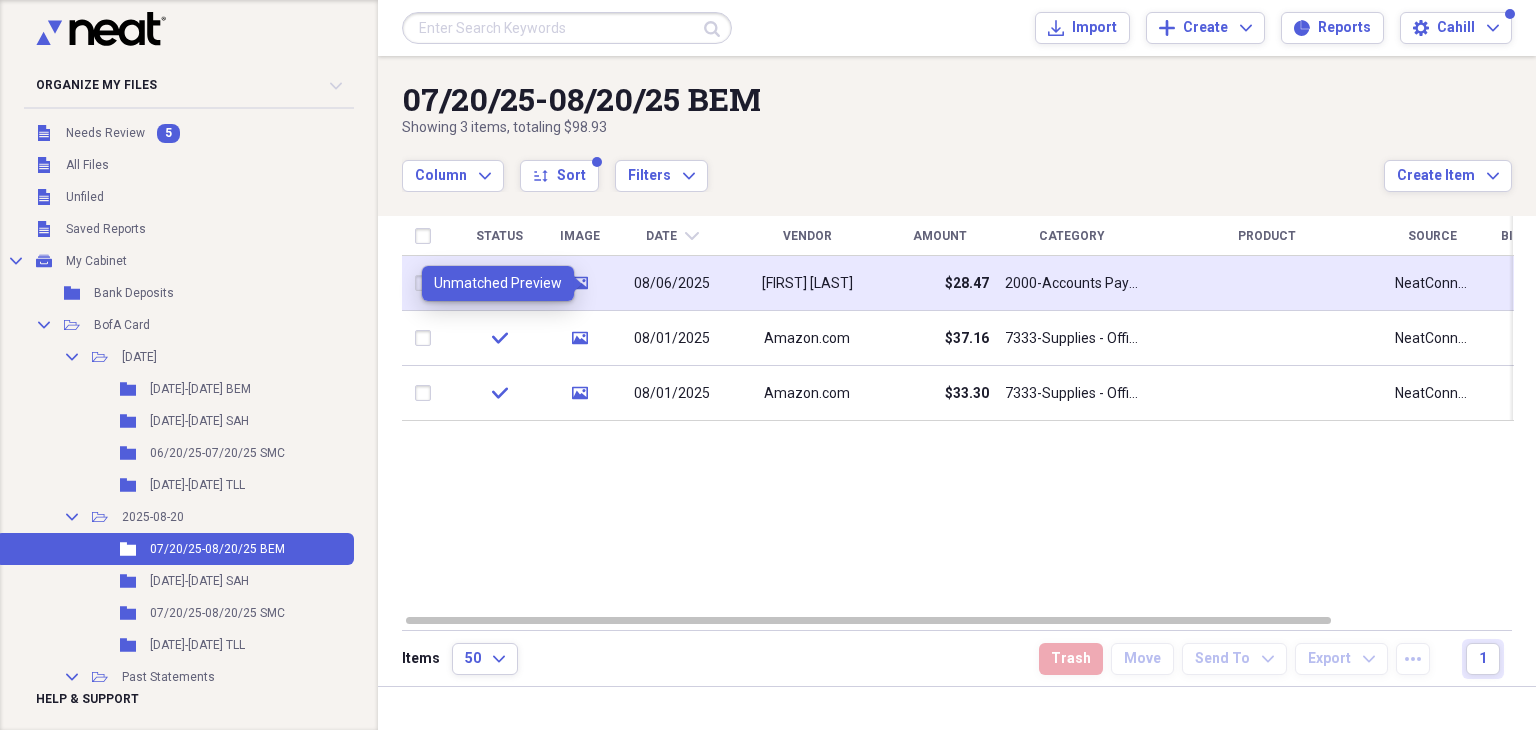 click on "media" 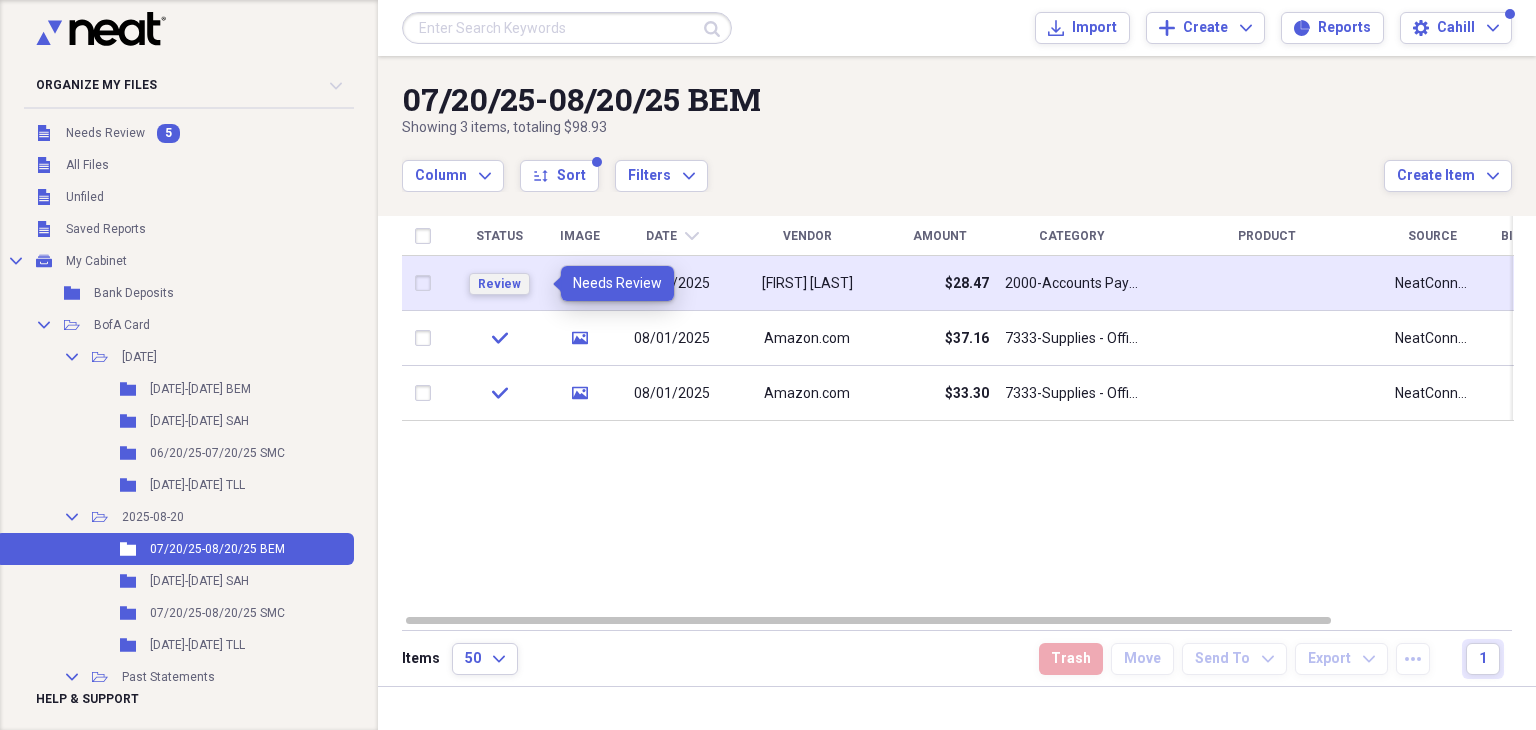 click on "Review" at bounding box center [499, 284] 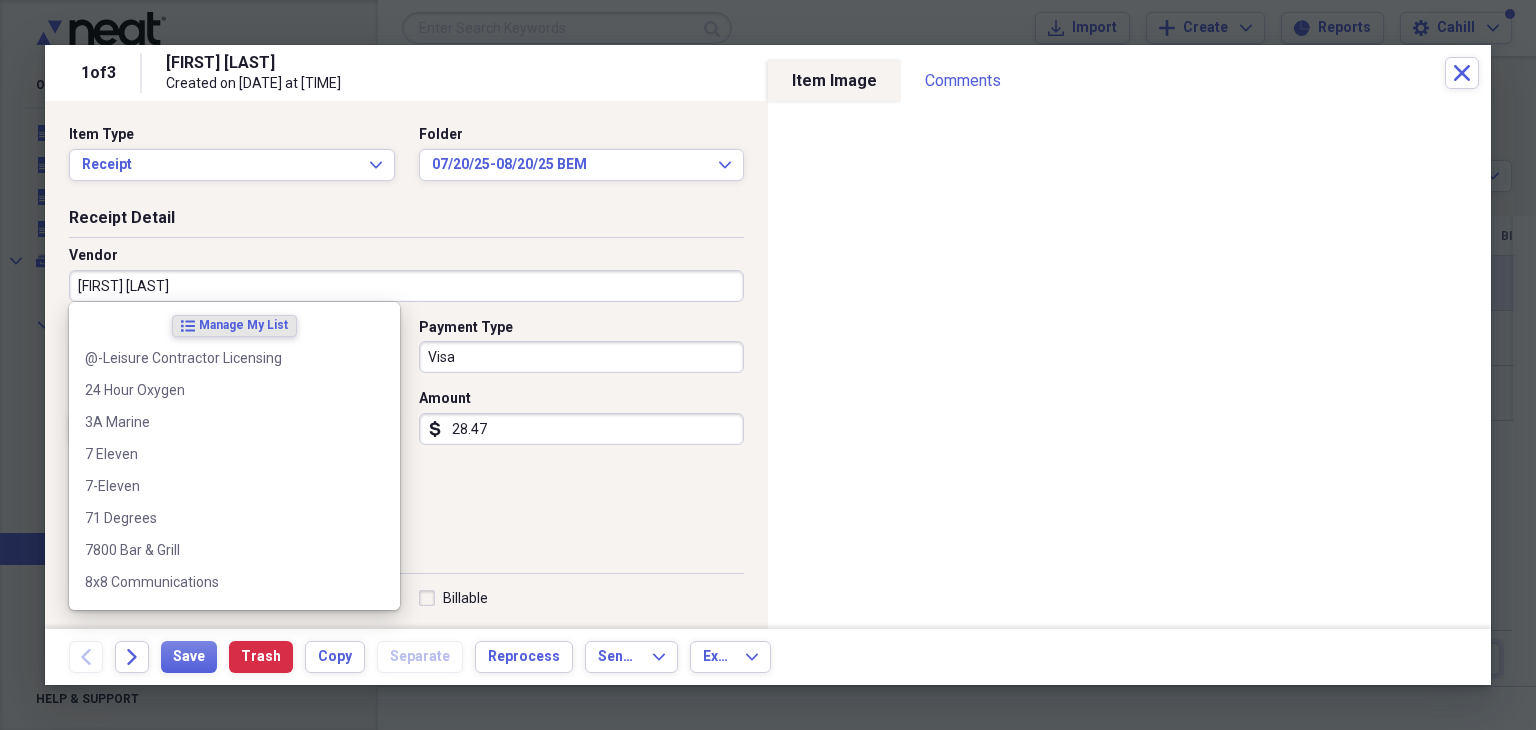 click on "[FIRST] [LAST]" at bounding box center [406, 286] 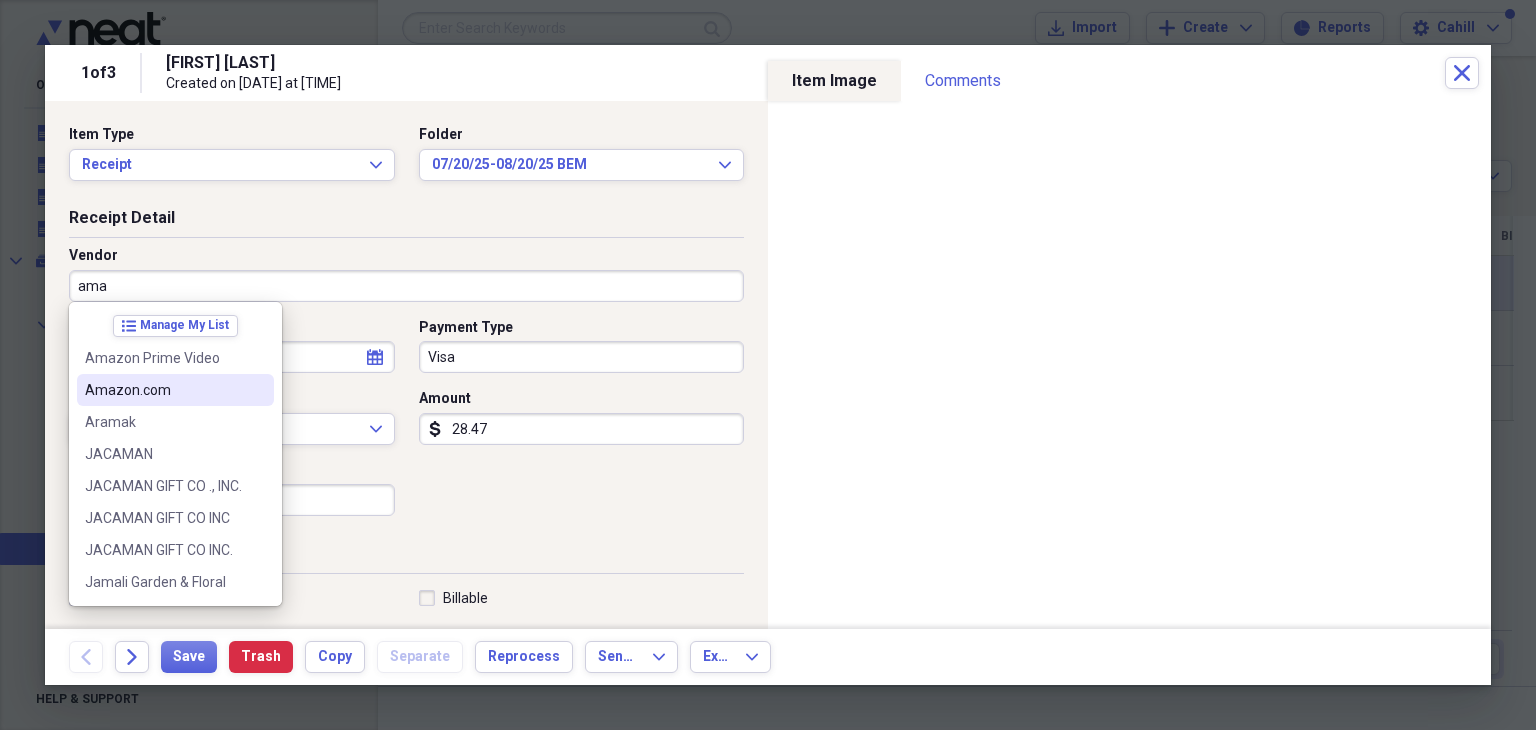 click on "Amazon.com" at bounding box center (163, 390) 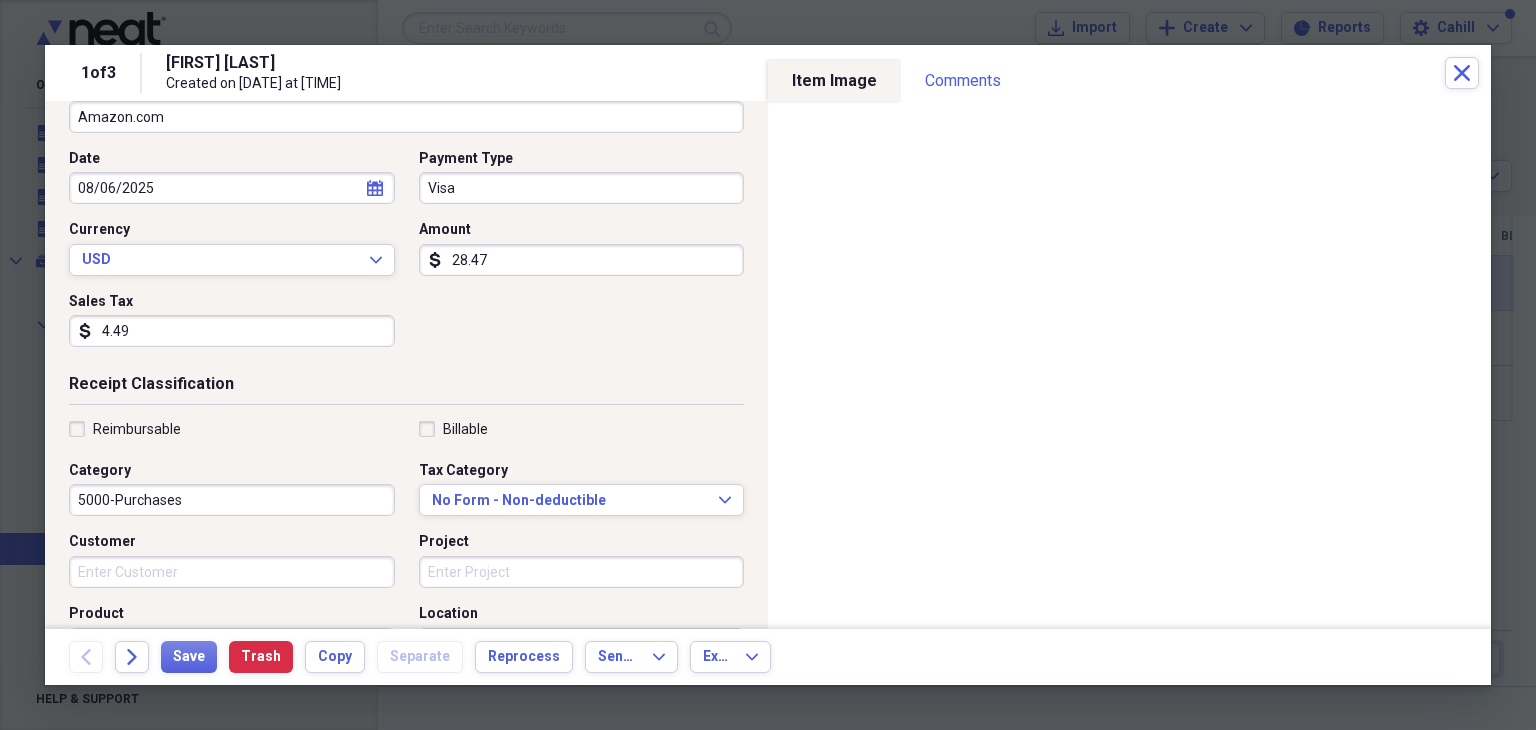 scroll, scrollTop: 200, scrollLeft: 0, axis: vertical 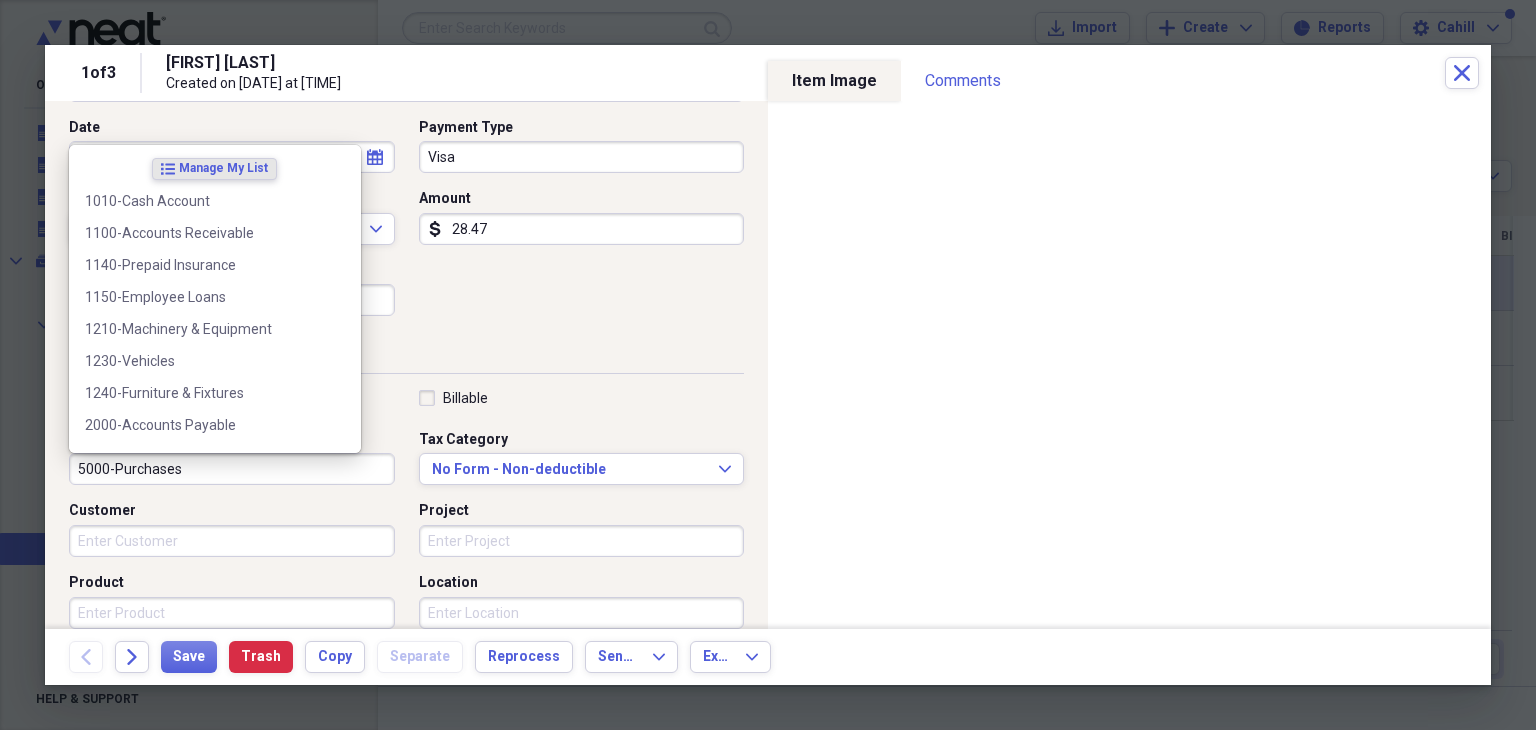click on "5000-Purchases" at bounding box center [232, 469] 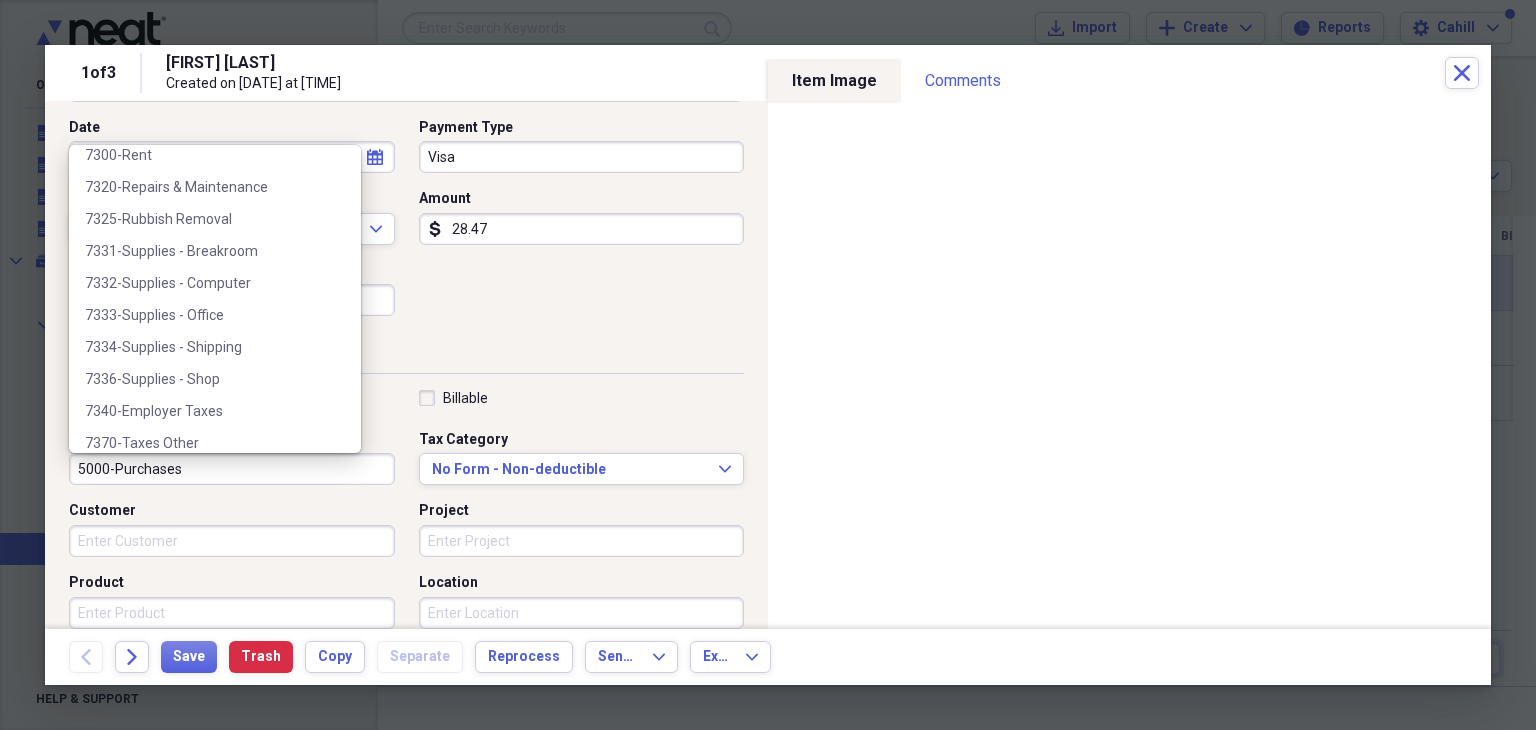 scroll, scrollTop: 1100, scrollLeft: 0, axis: vertical 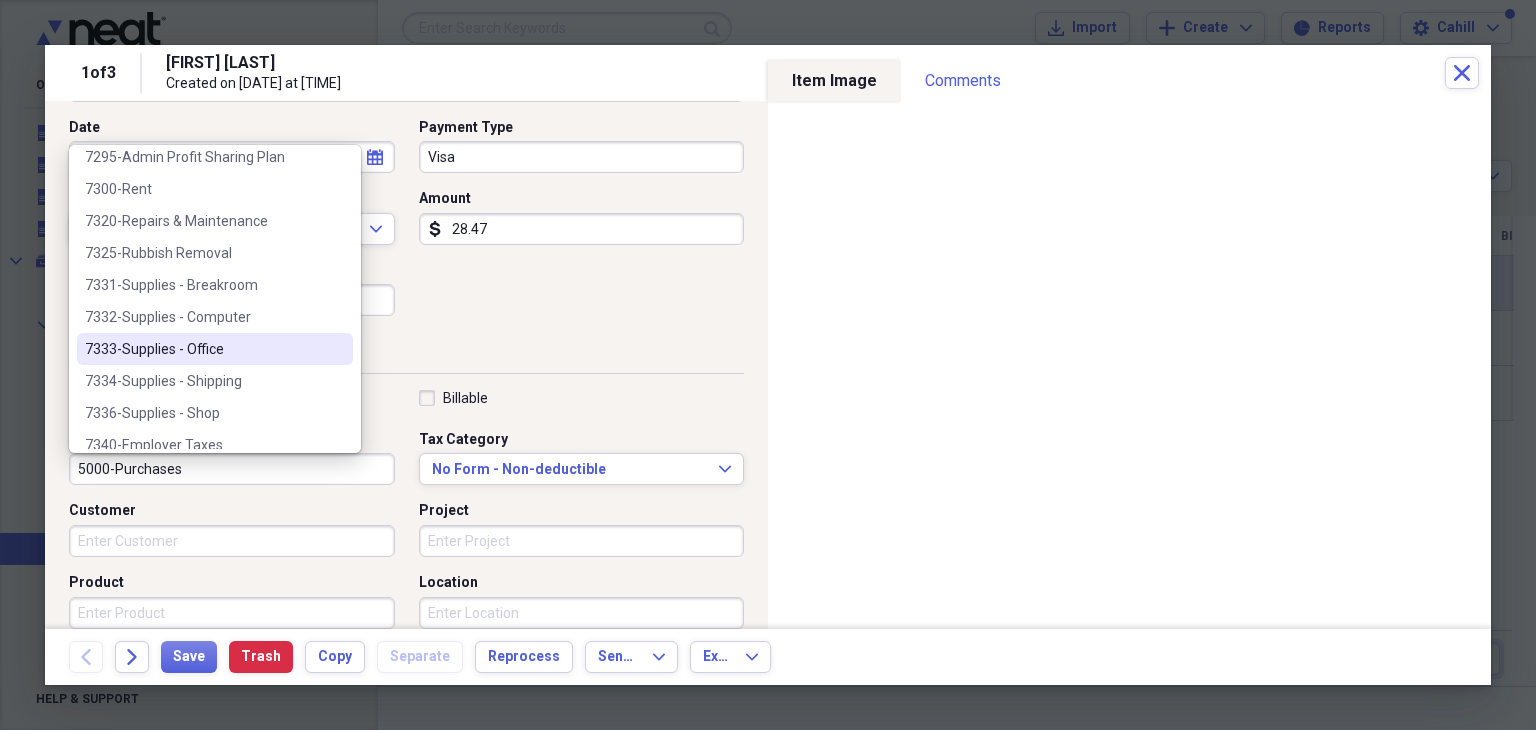 click on "7333-Supplies - Office" at bounding box center [203, 349] 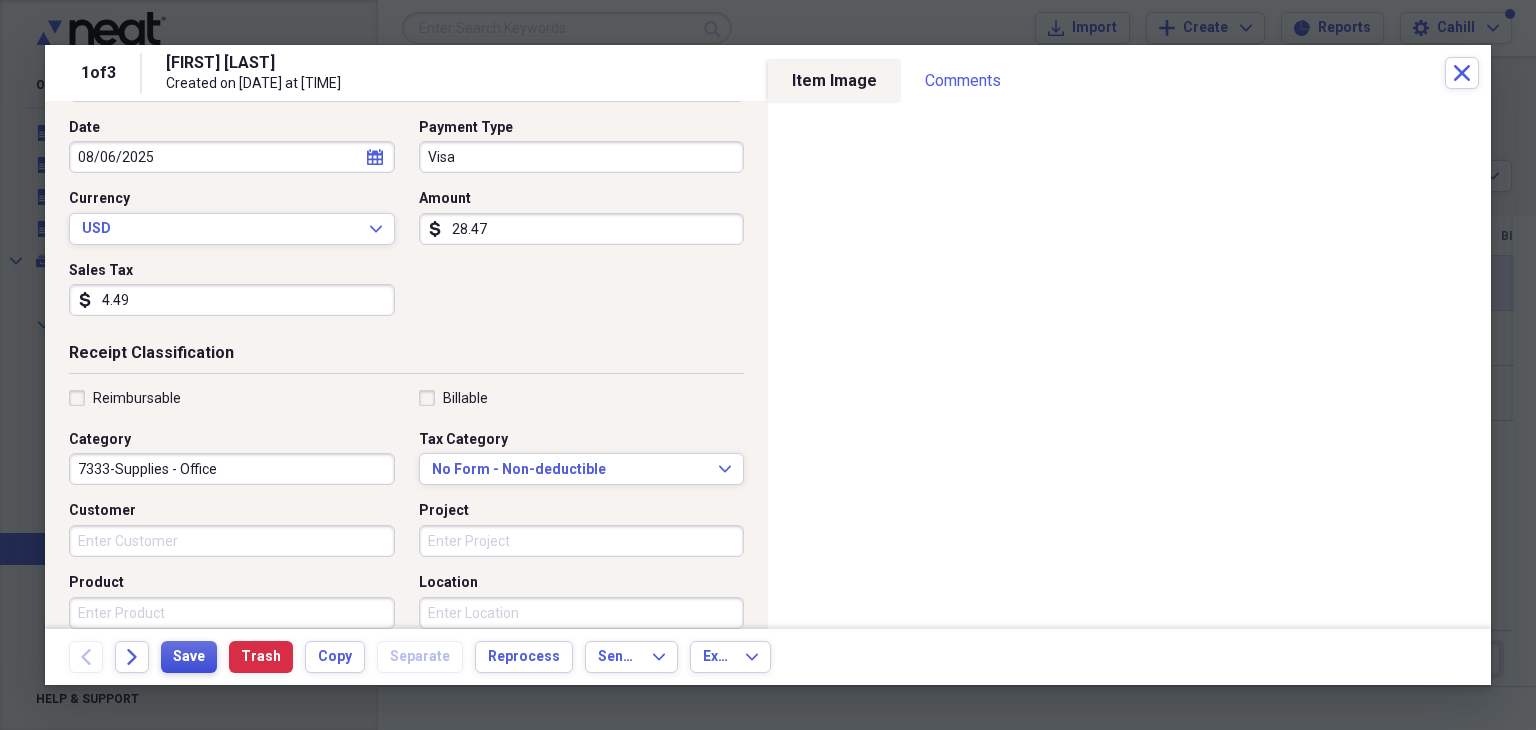click on "Save" at bounding box center [189, 657] 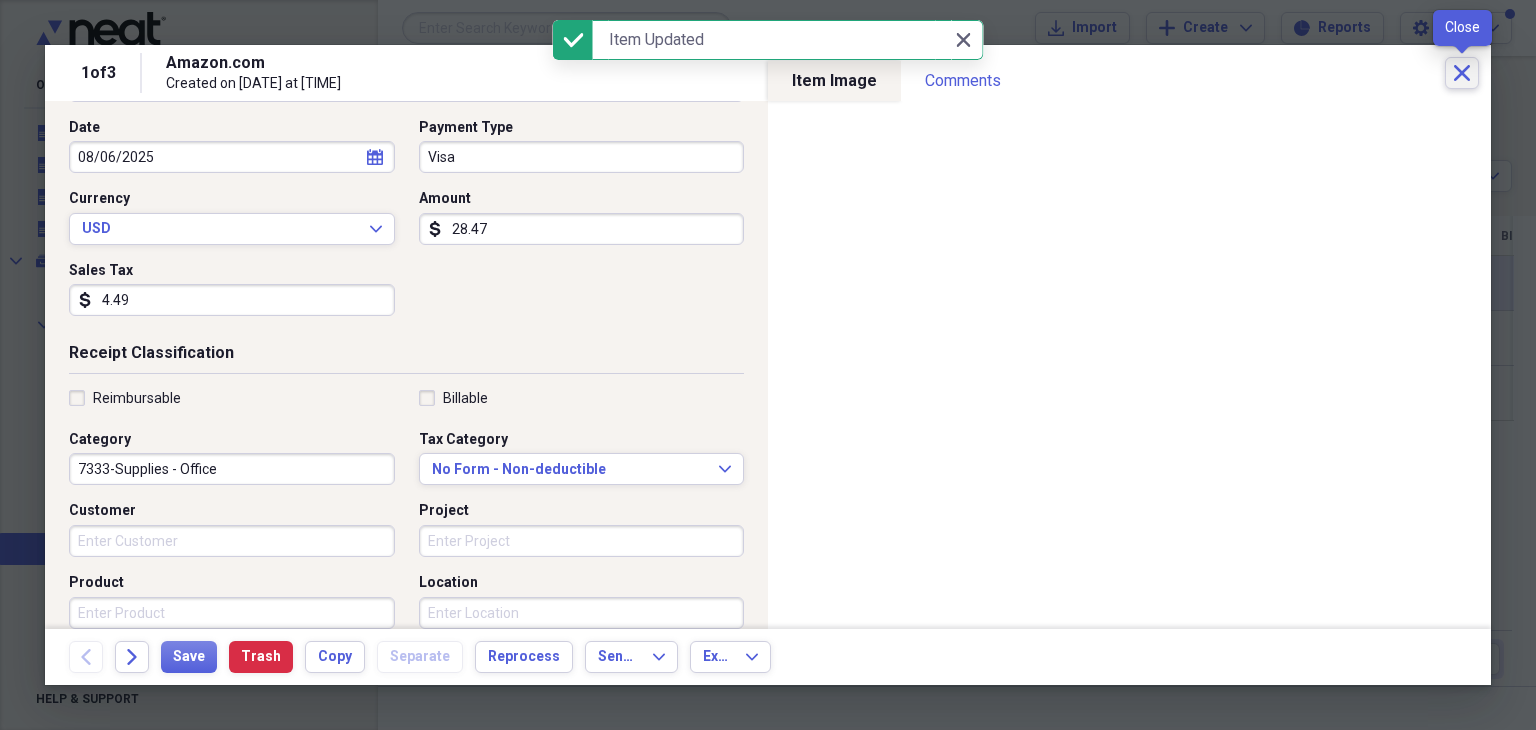 click on "Close" 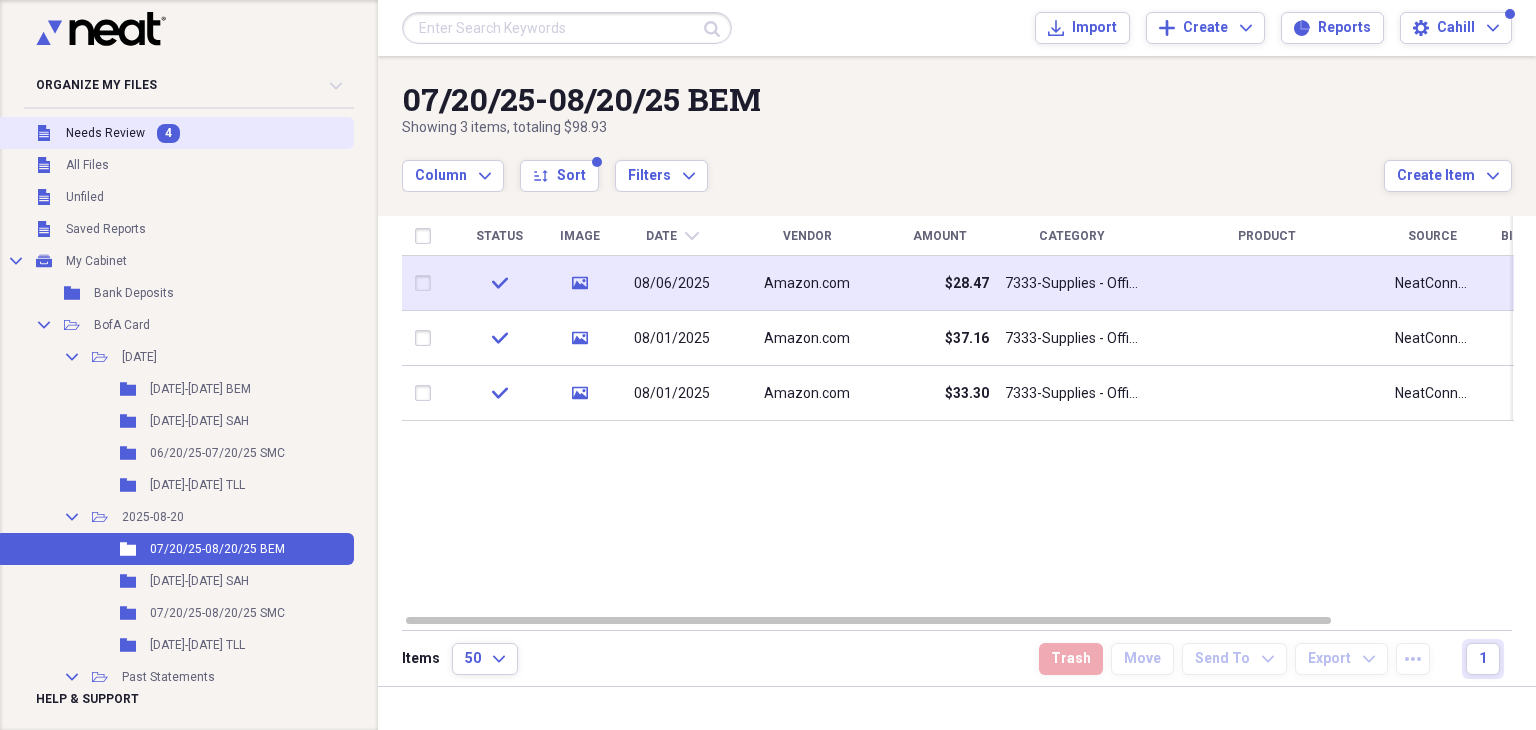 click on "Needs Review" at bounding box center [105, 133] 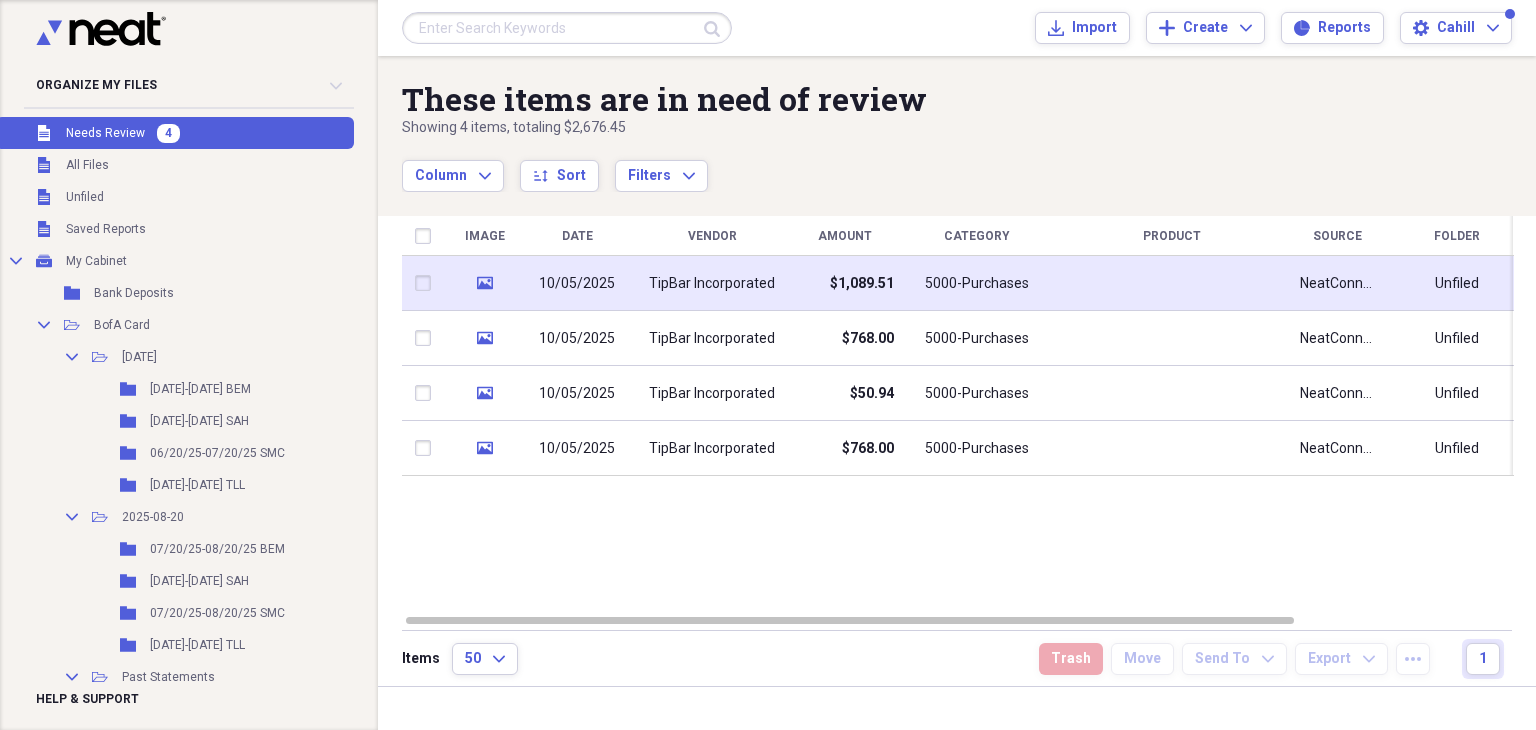 click on "10/05/2025" at bounding box center [577, 284] 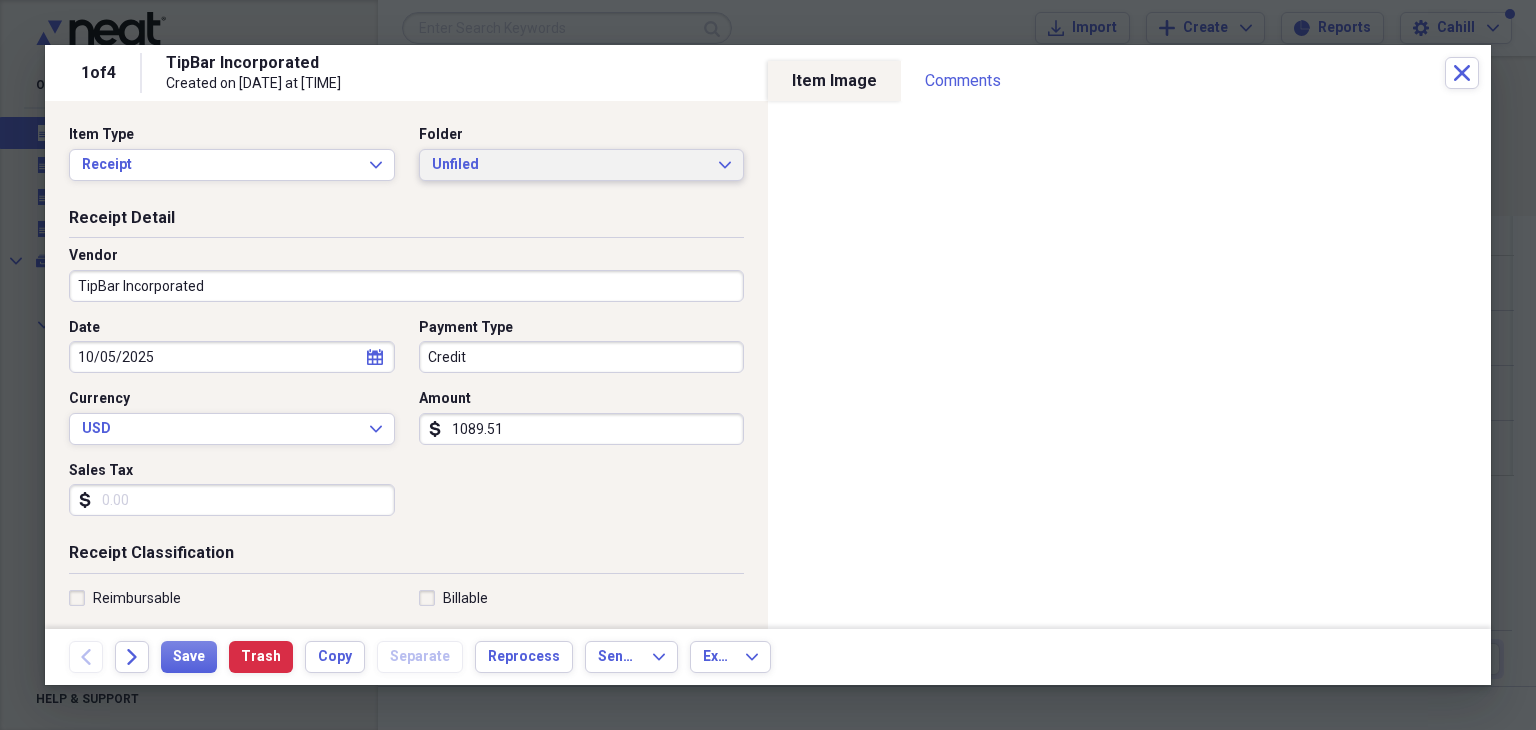 click on "Unfiled" at bounding box center [570, 165] 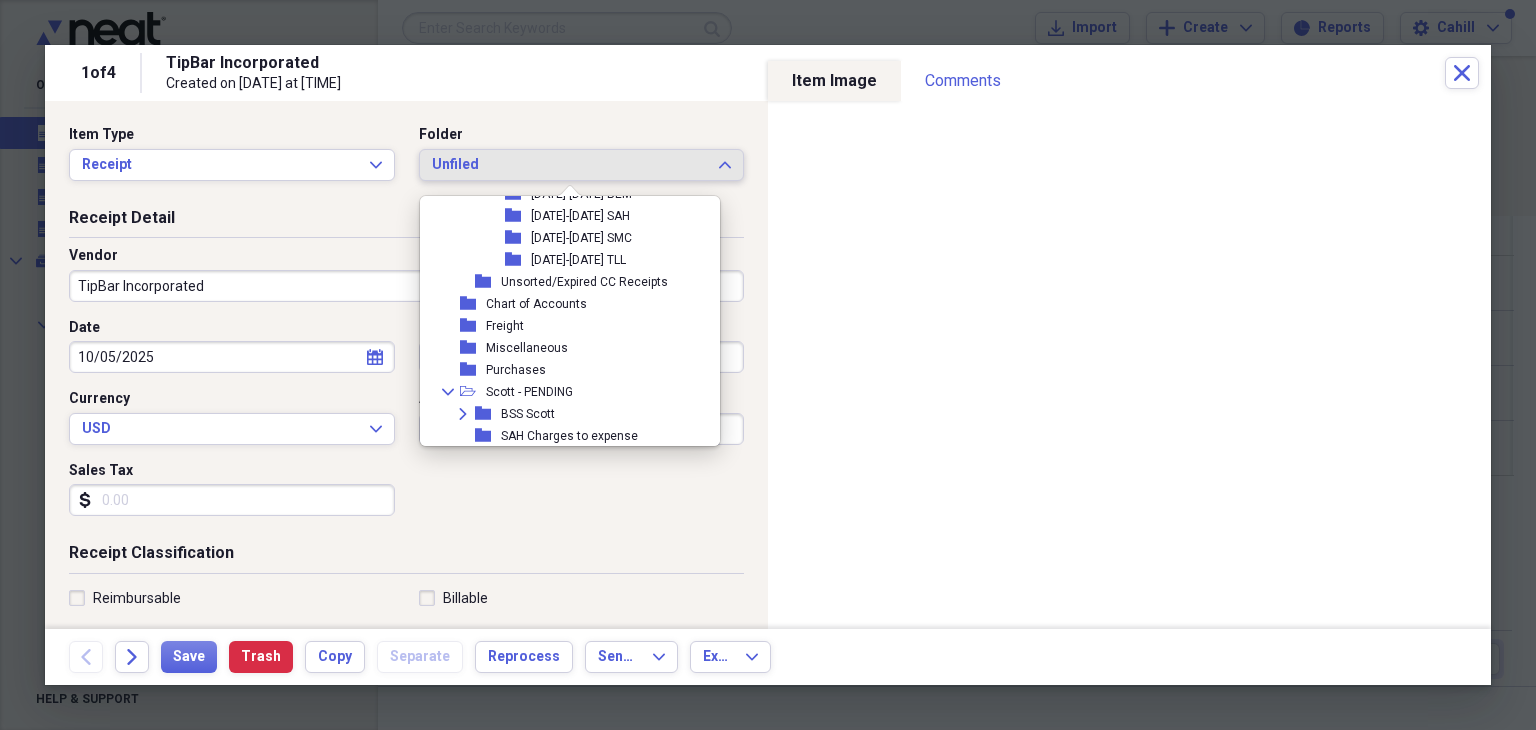 scroll, scrollTop: 1062, scrollLeft: 0, axis: vertical 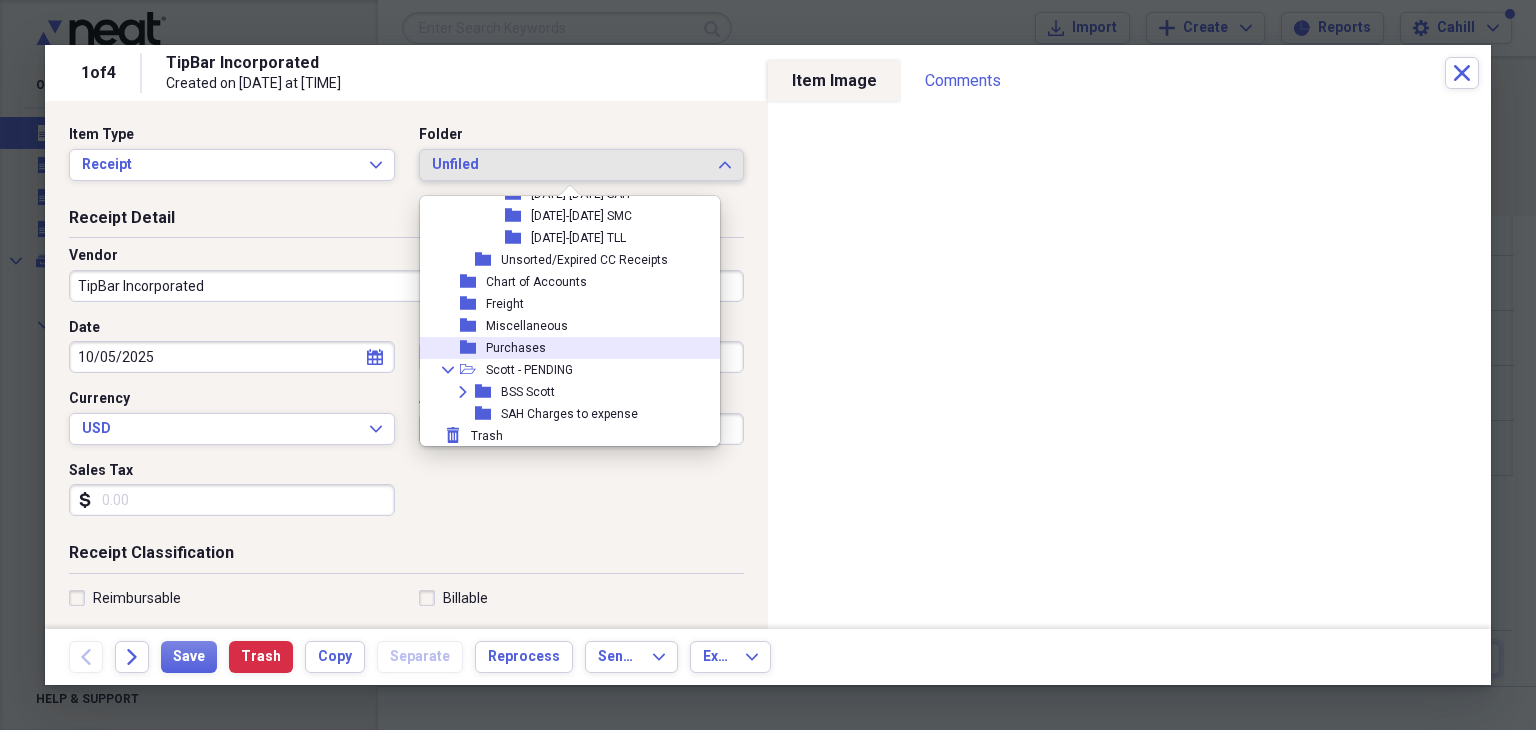 click on "Purchases" at bounding box center (516, 348) 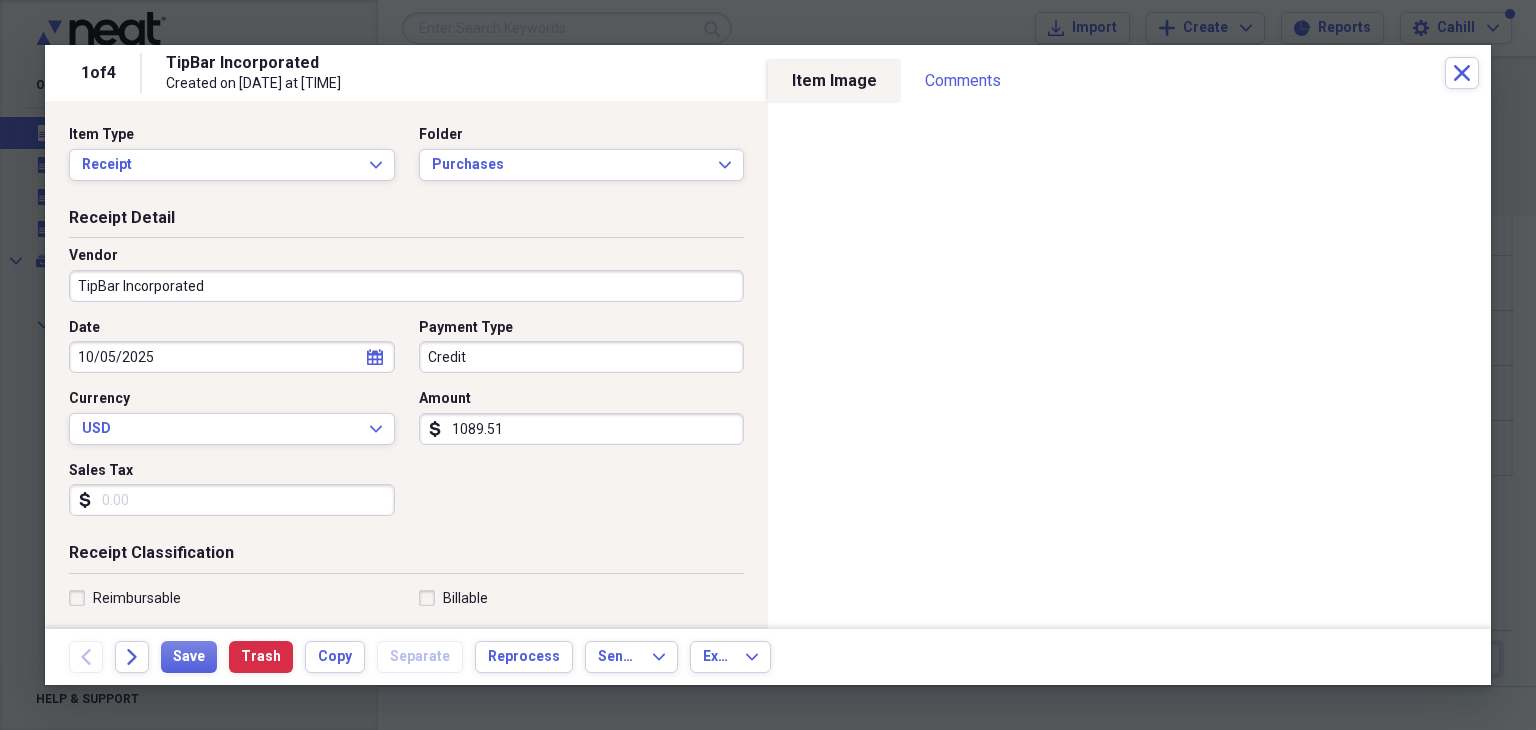select on "9" 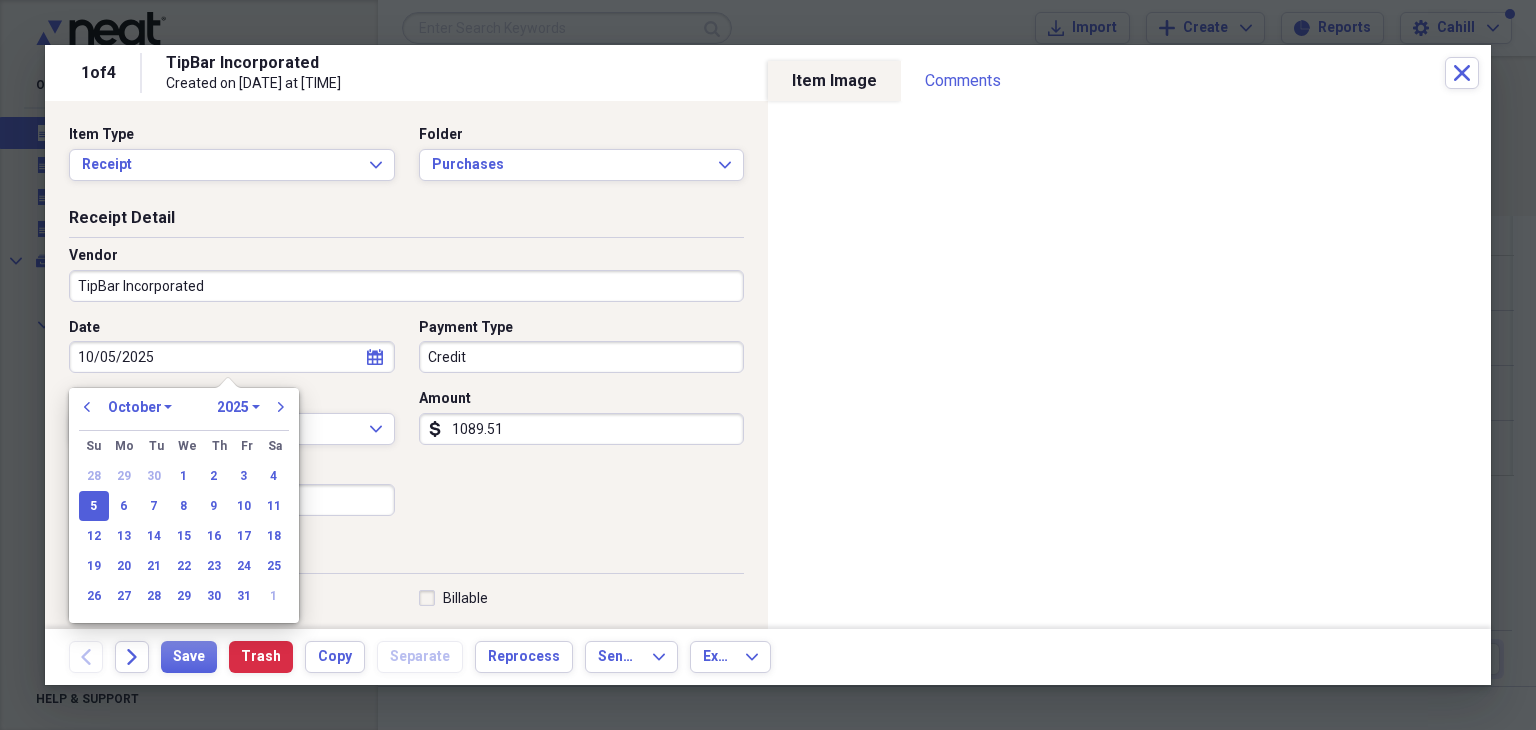 click on "10/05/2025" at bounding box center (232, 357) 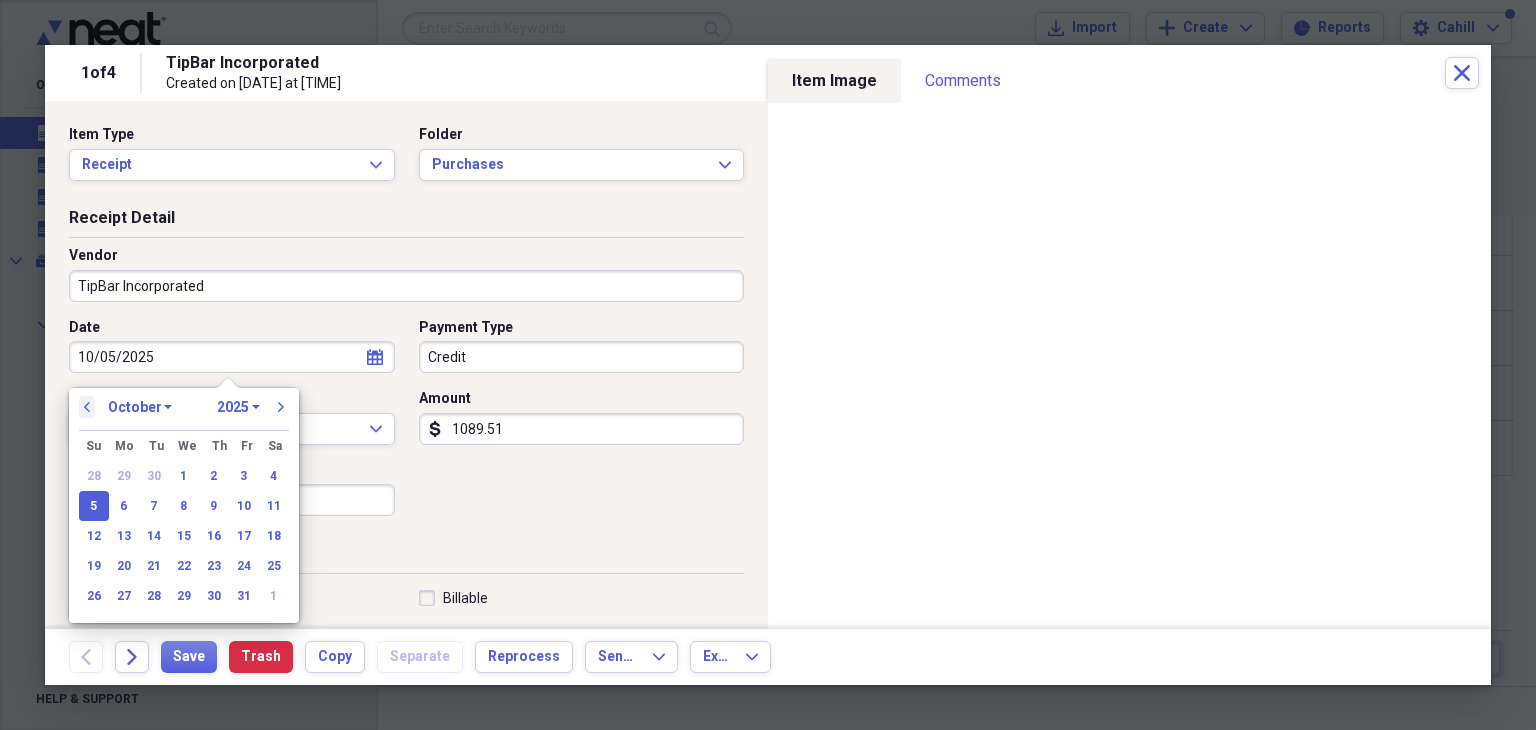 click on "previous" at bounding box center [87, 407] 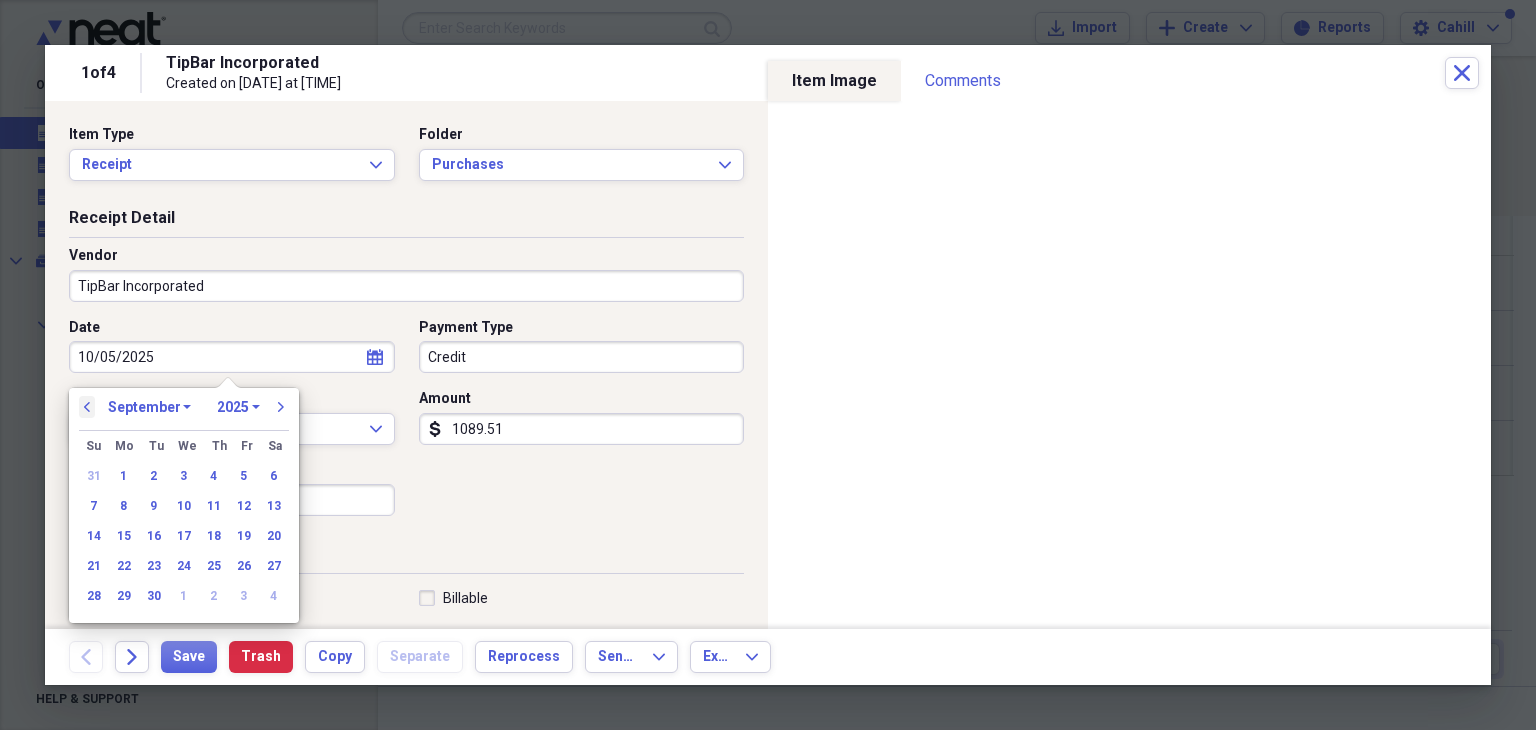 click on "previous" at bounding box center (87, 407) 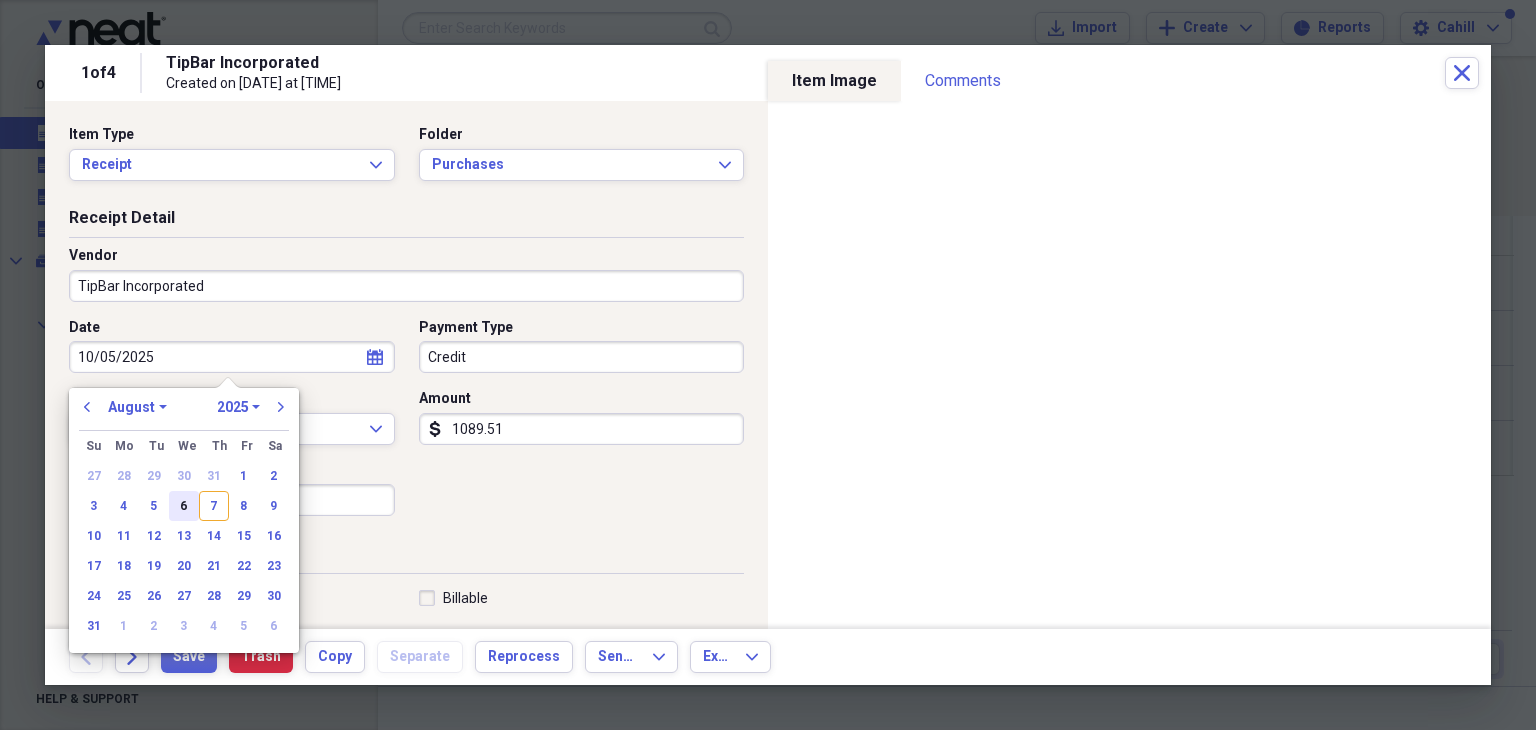click on "6" at bounding box center (184, 506) 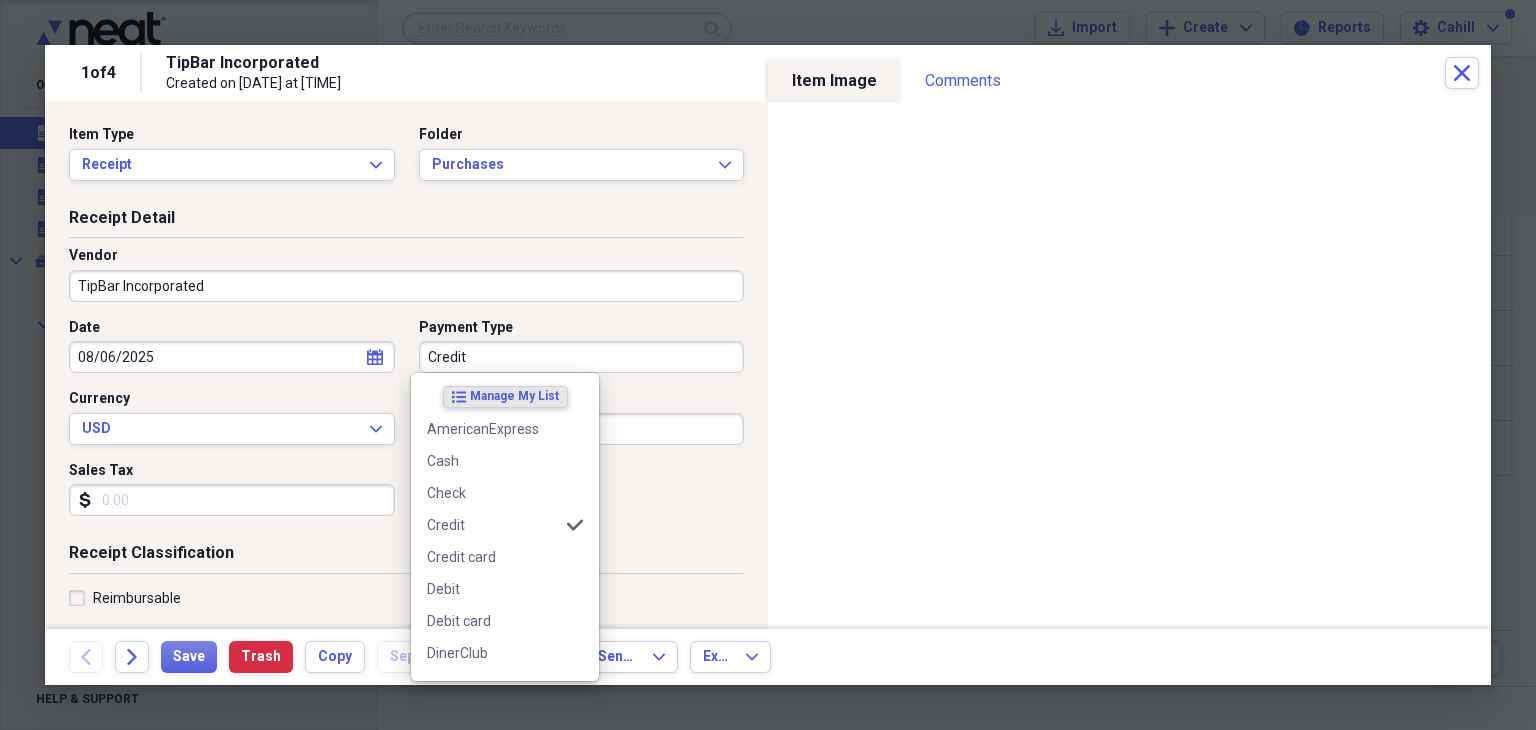 click on "Credit" at bounding box center [582, 357] 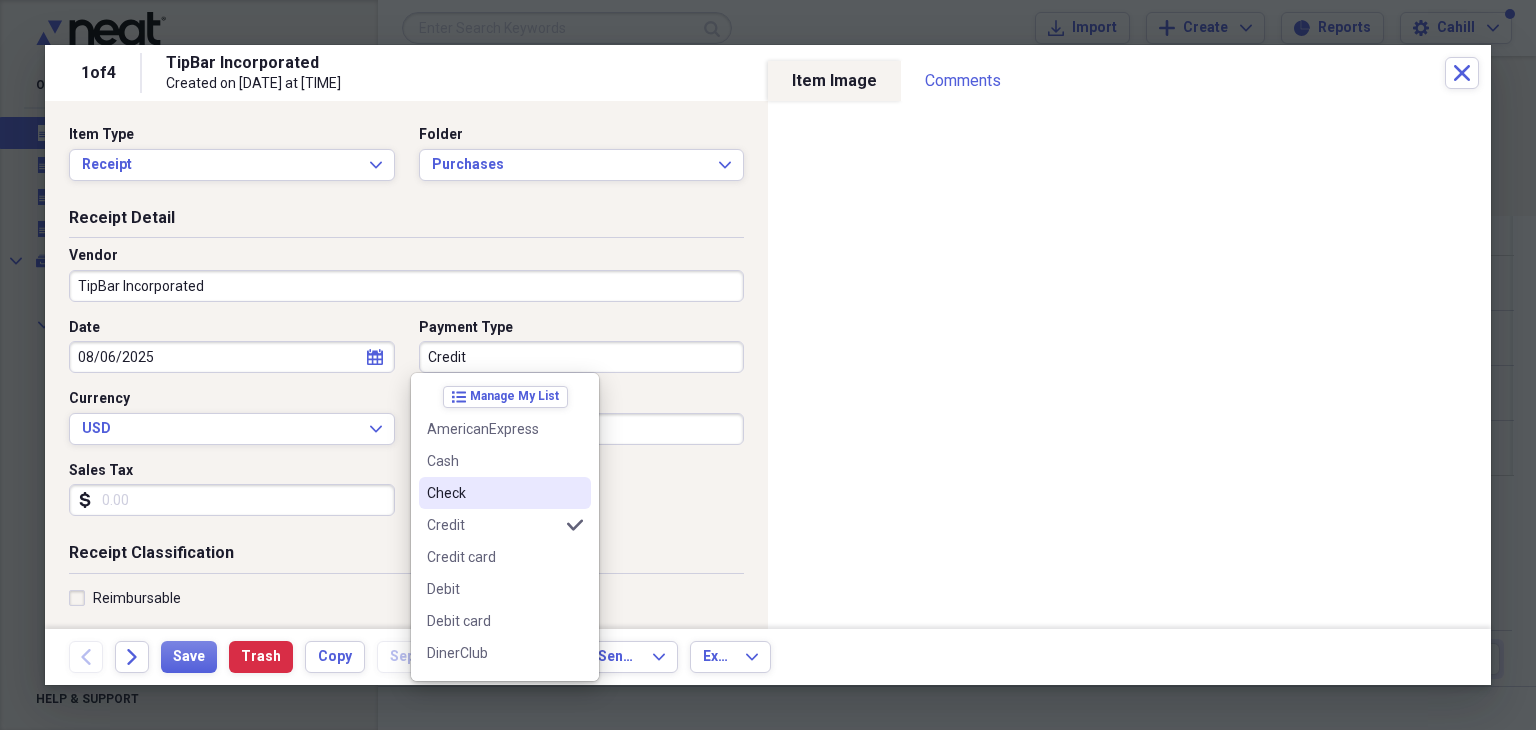 click on "Check" at bounding box center [493, 493] 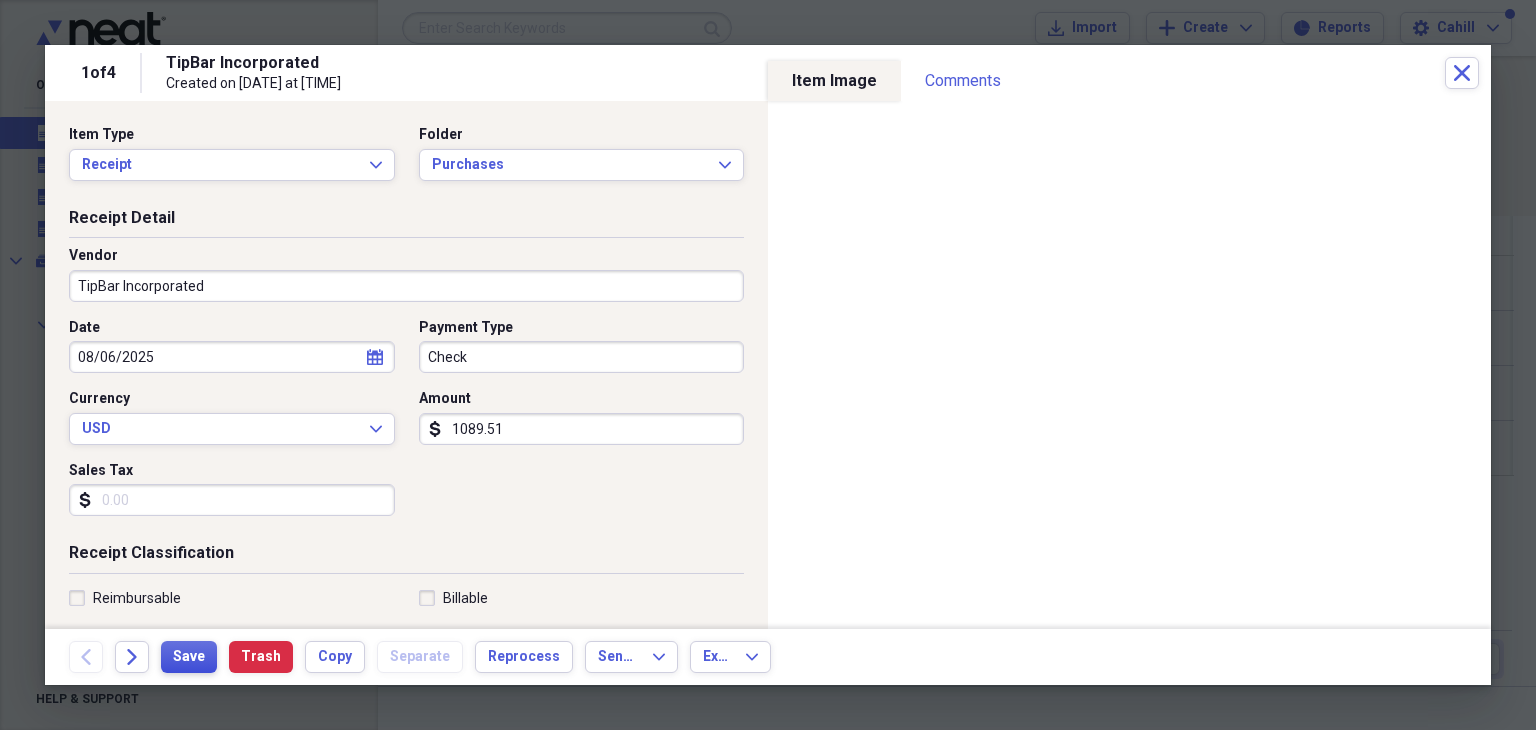 click on "Save" at bounding box center (189, 657) 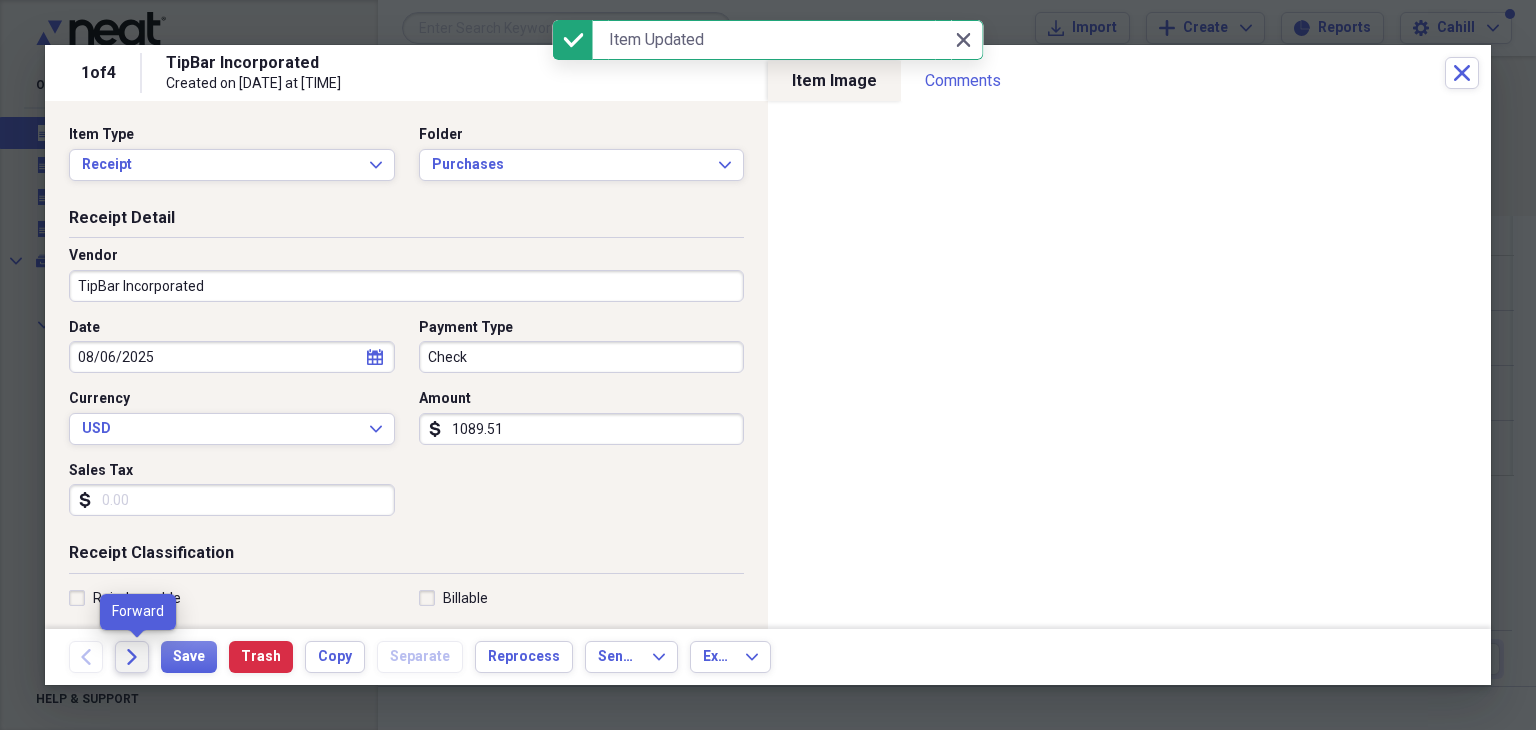 click on "Forward" 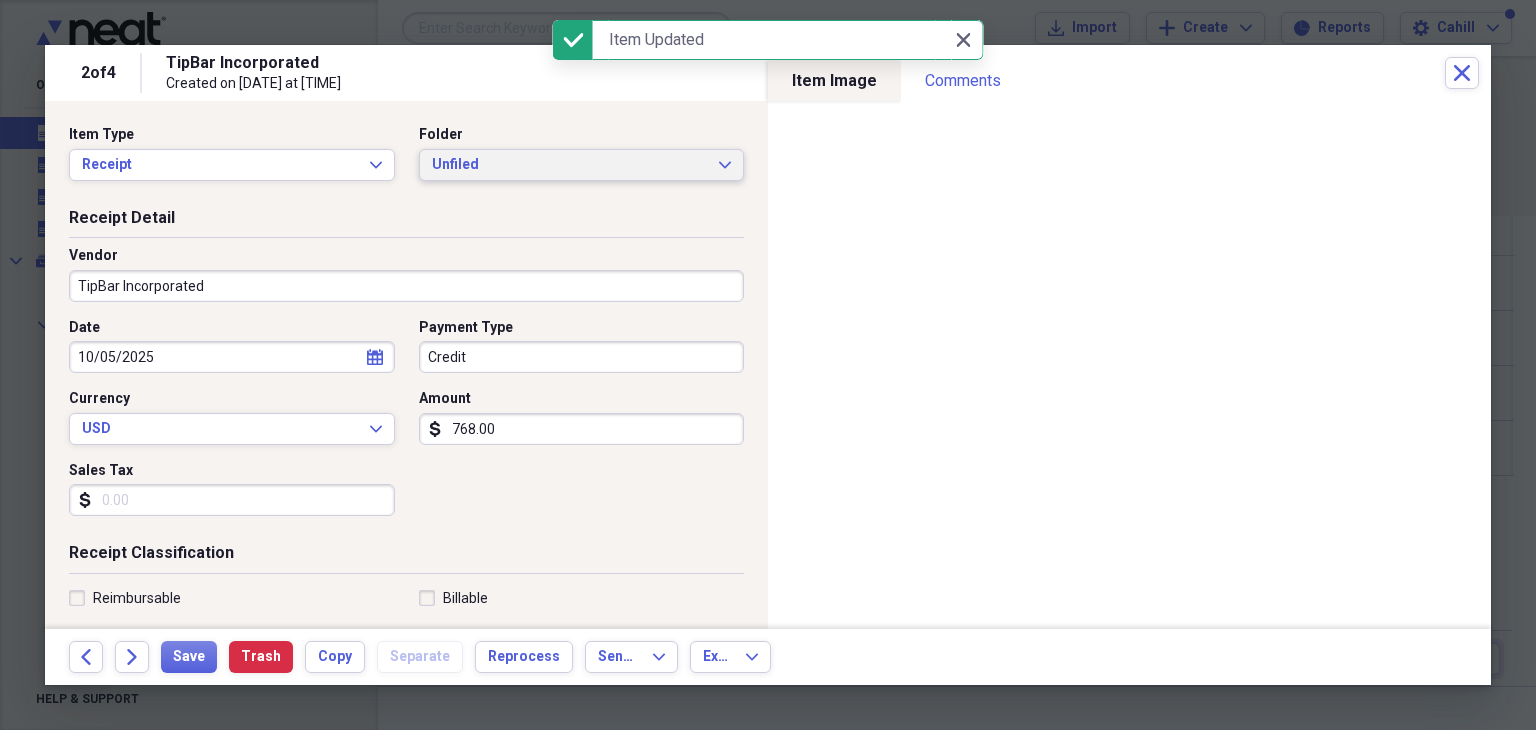 click on "Unfiled" at bounding box center [570, 165] 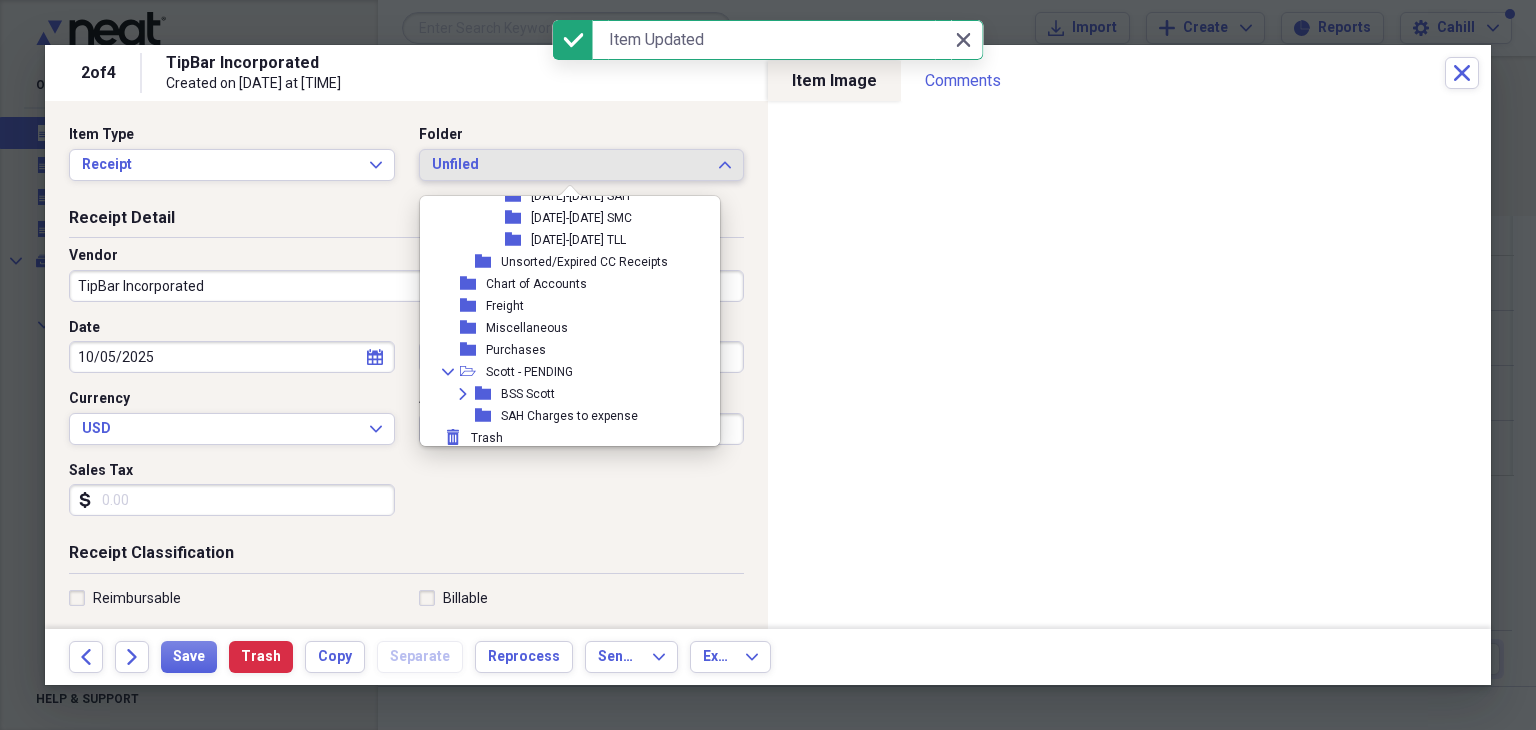 scroll, scrollTop: 1062, scrollLeft: 0, axis: vertical 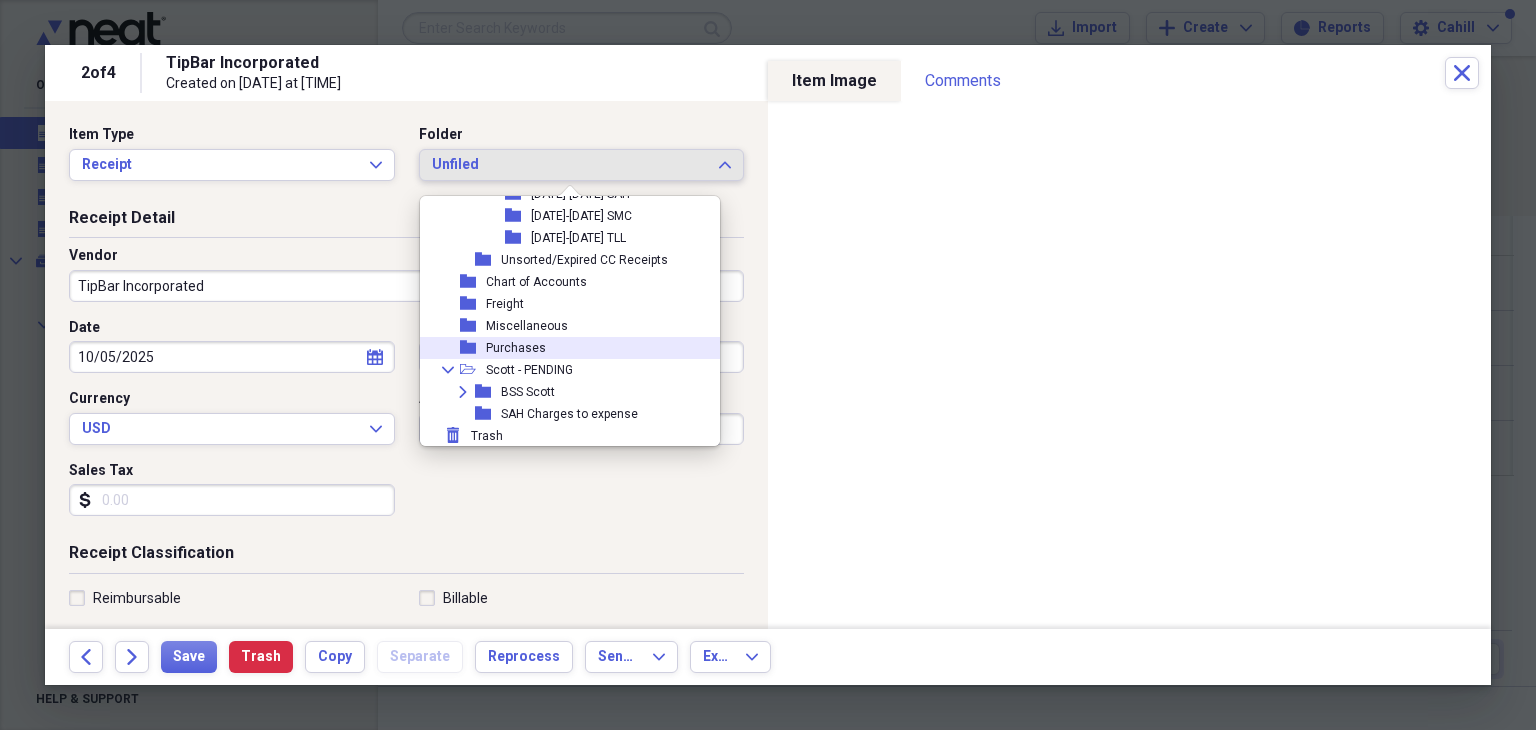 click on "Purchases" at bounding box center [516, 348] 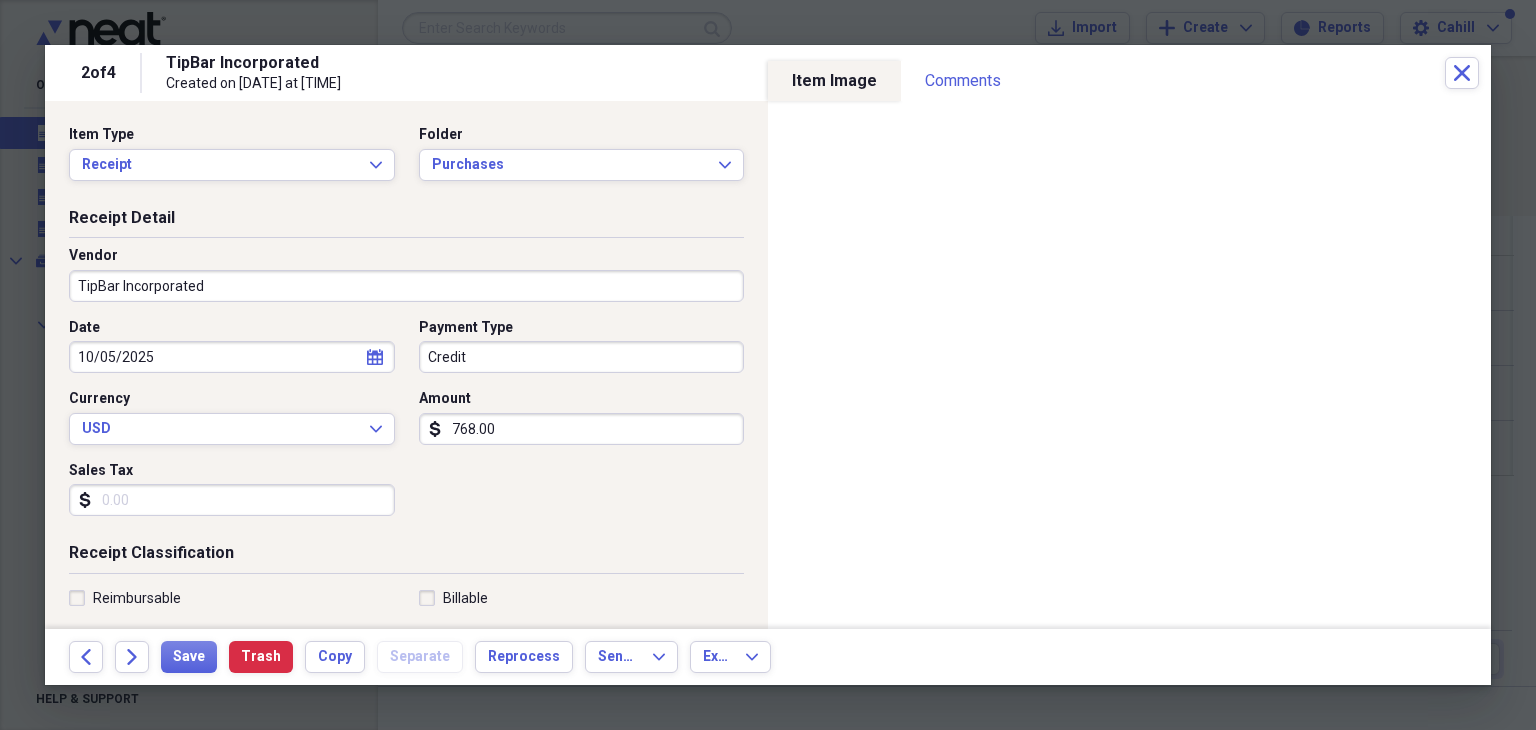 select on "9" 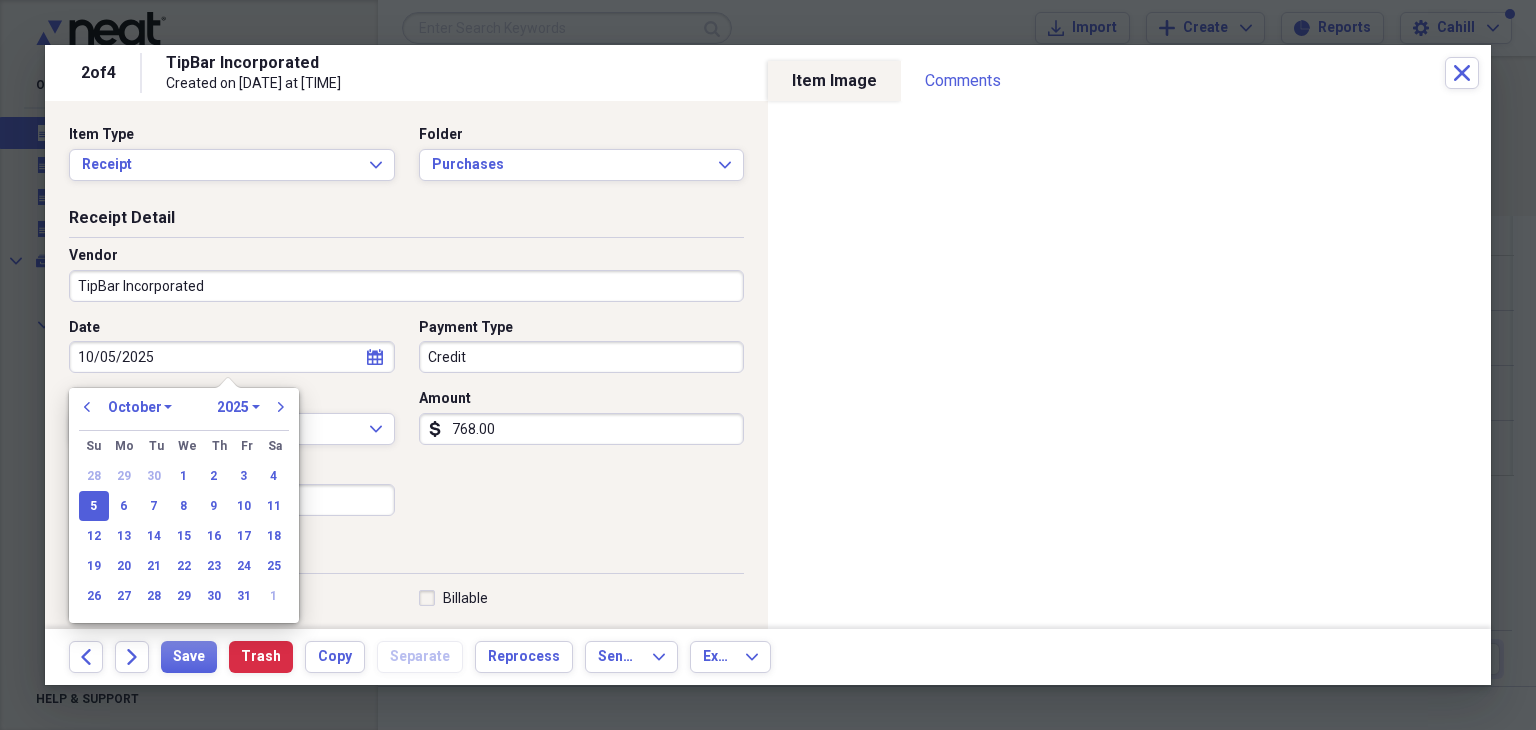 click on "10/05/2025" at bounding box center [232, 357] 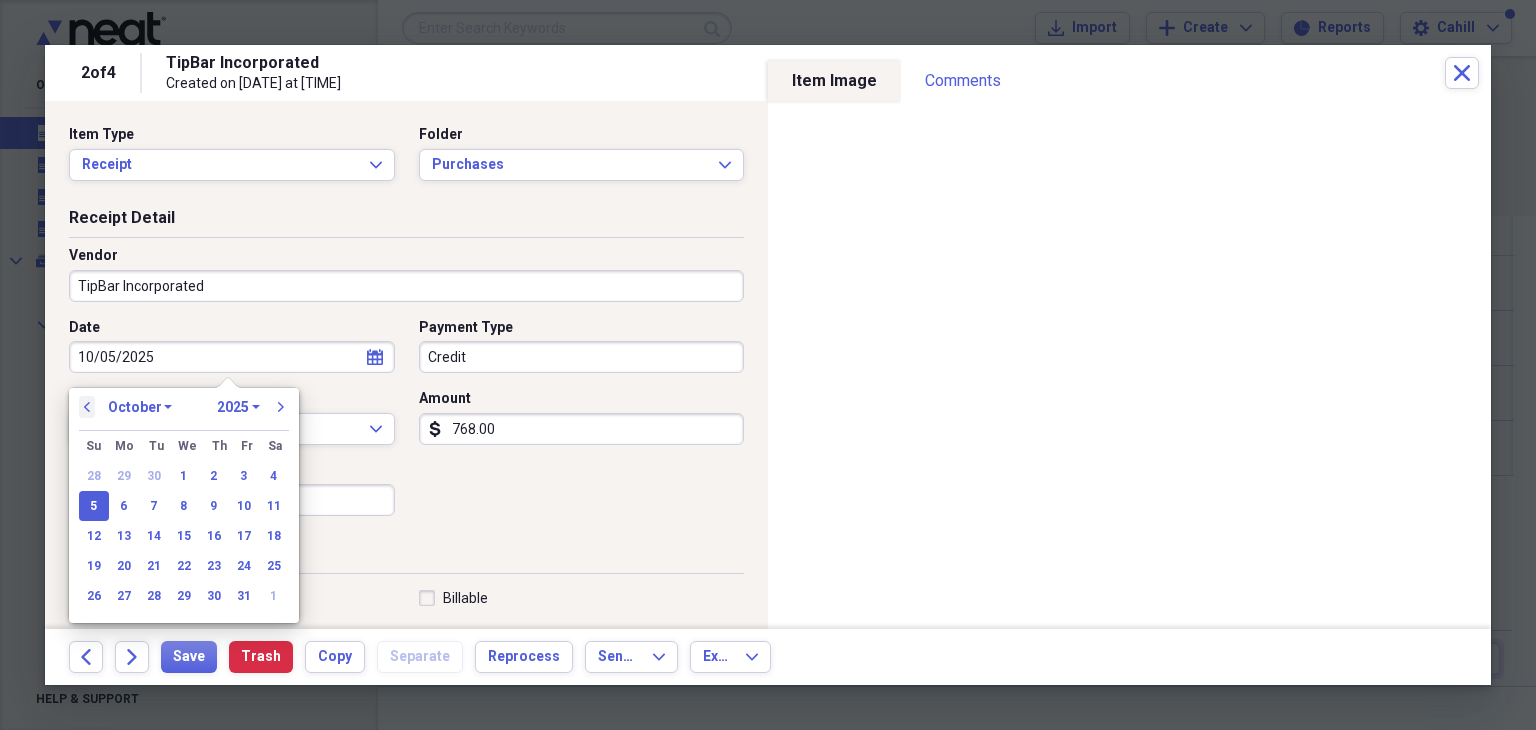 click on "previous" at bounding box center [87, 407] 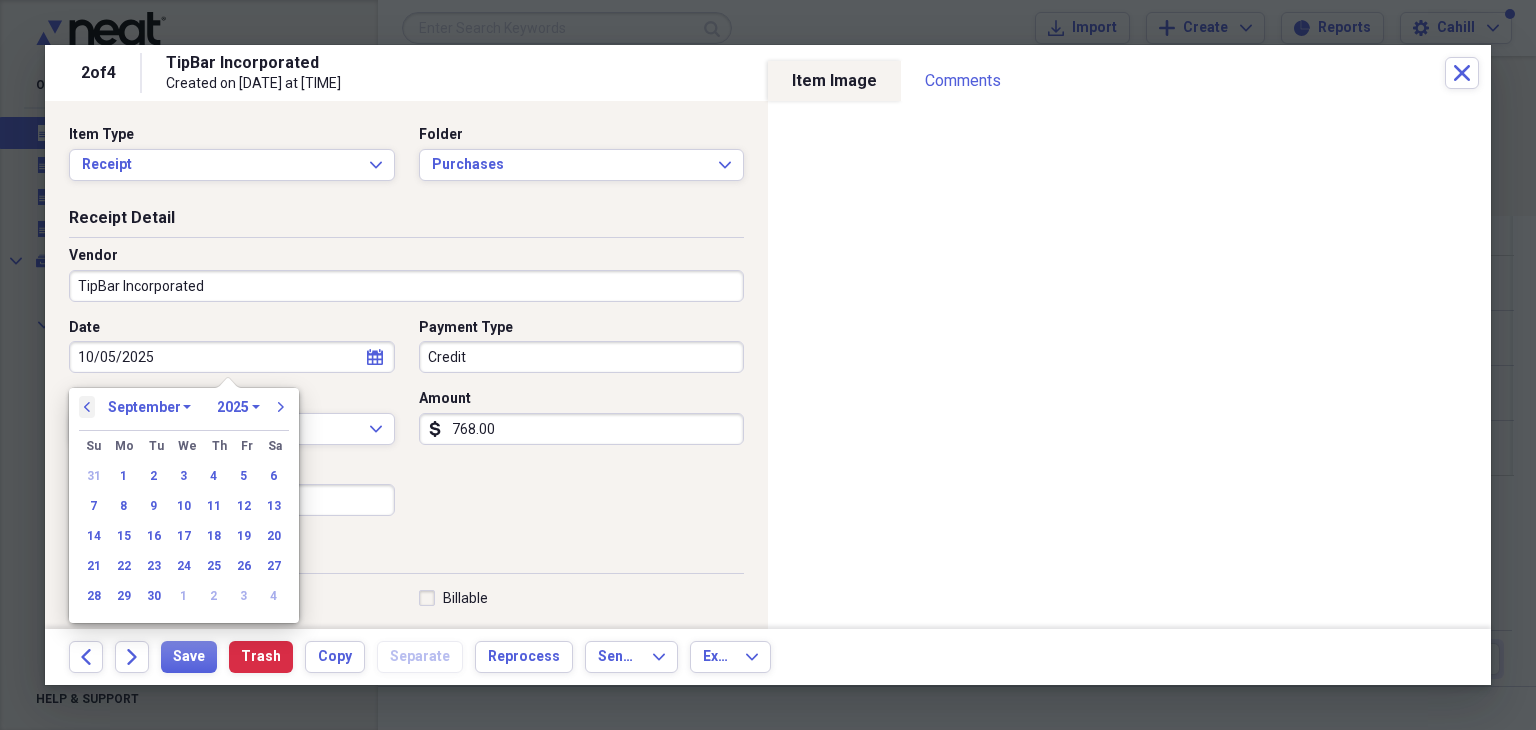 click on "previous" at bounding box center (87, 407) 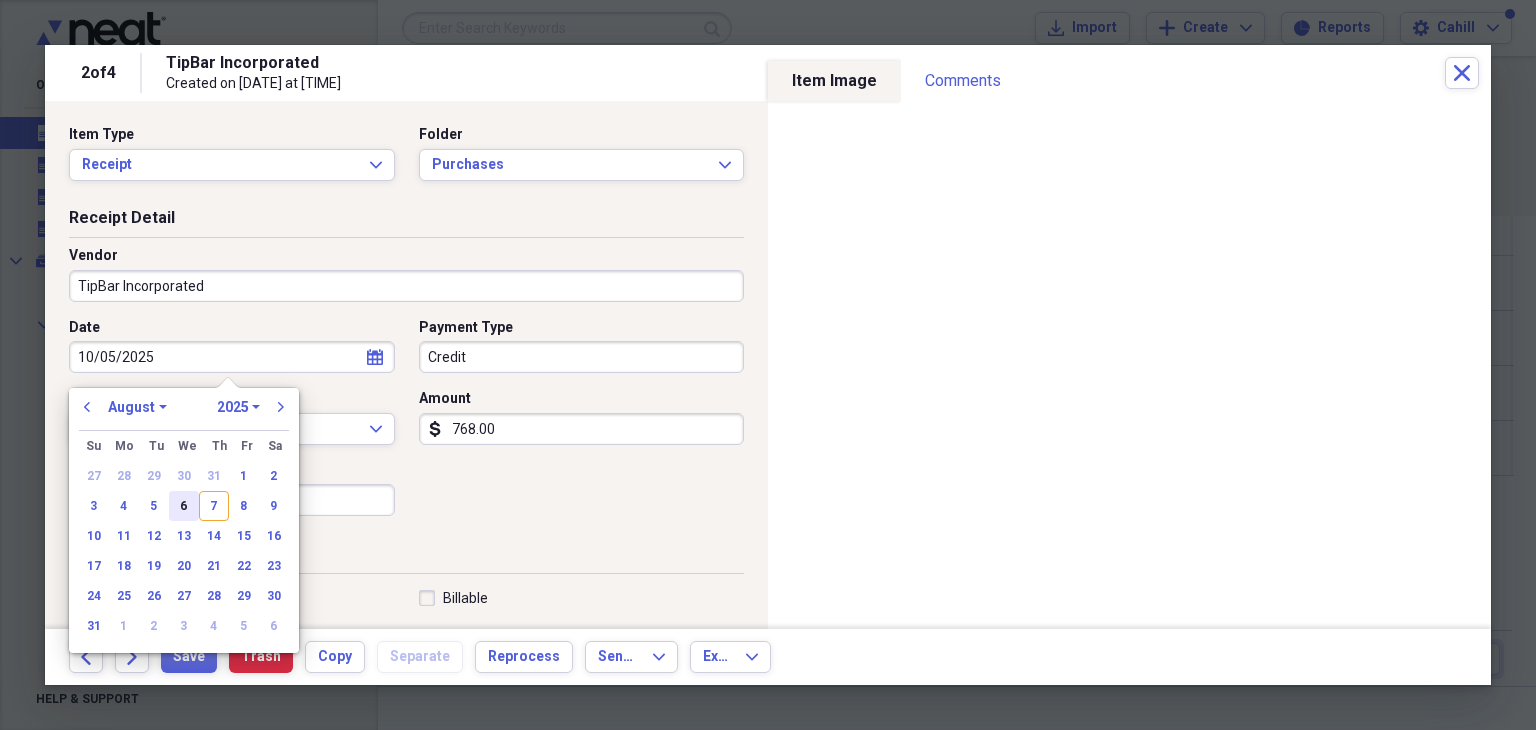 click on "6" at bounding box center [184, 506] 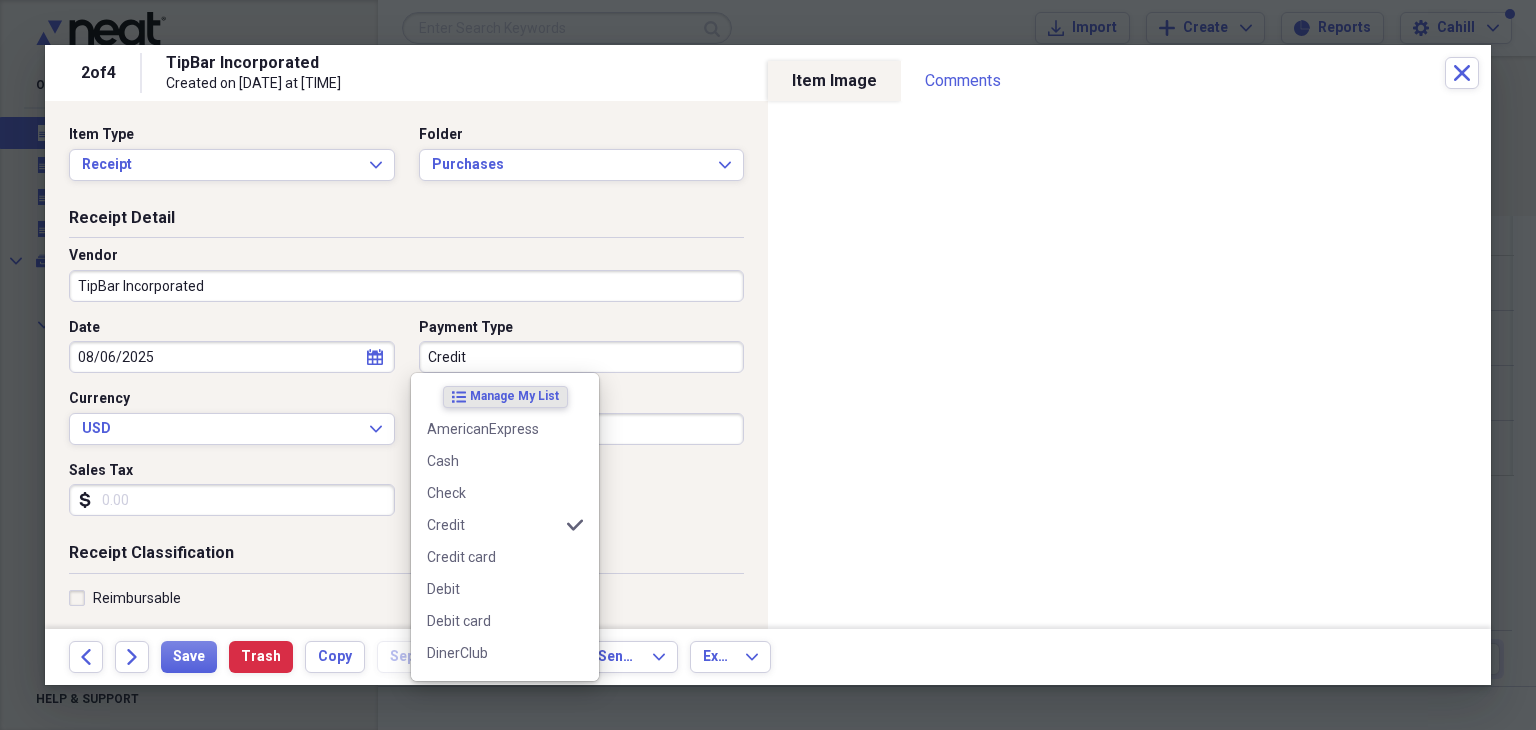 click on "Credit" at bounding box center (582, 357) 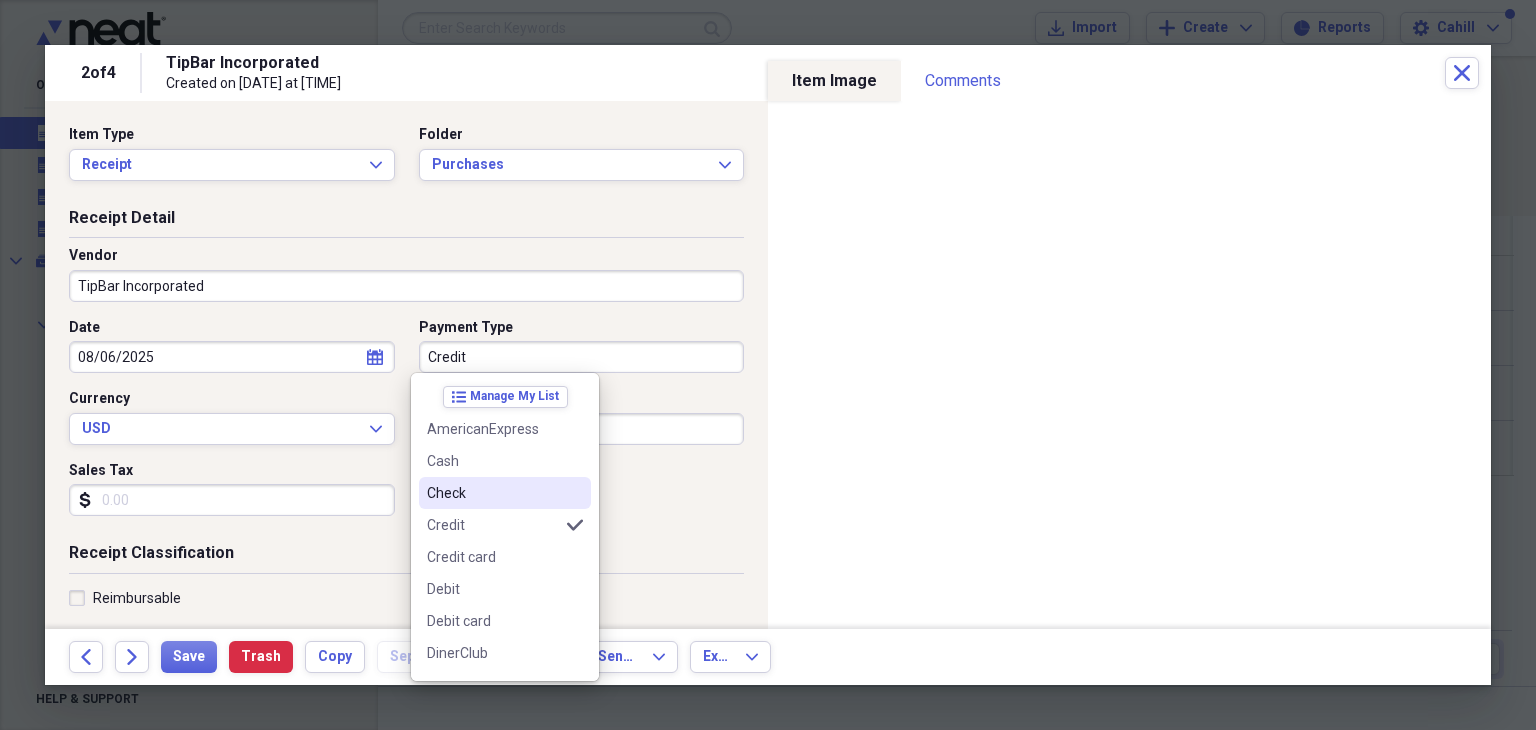 click on "Check" at bounding box center [493, 493] 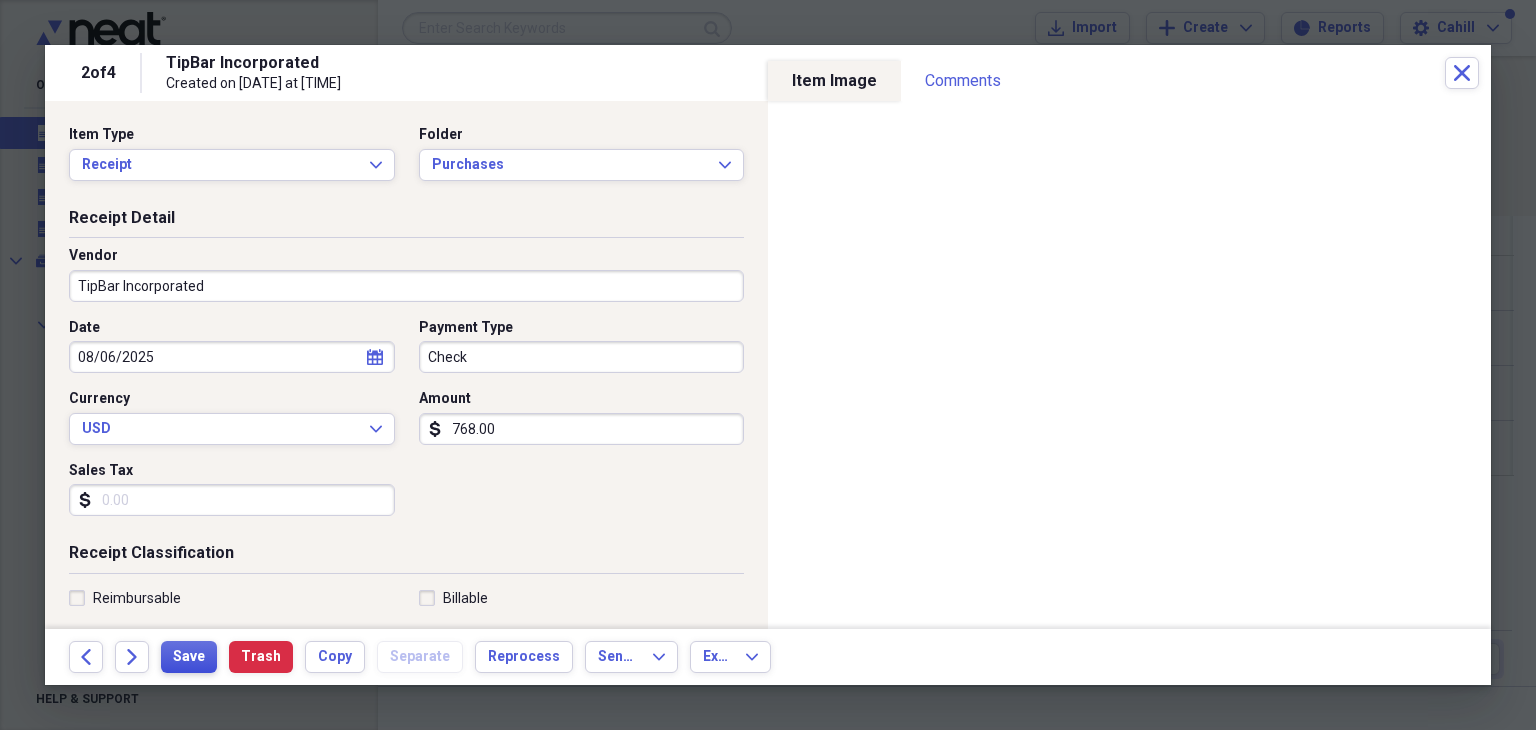 click on "Save" at bounding box center [189, 657] 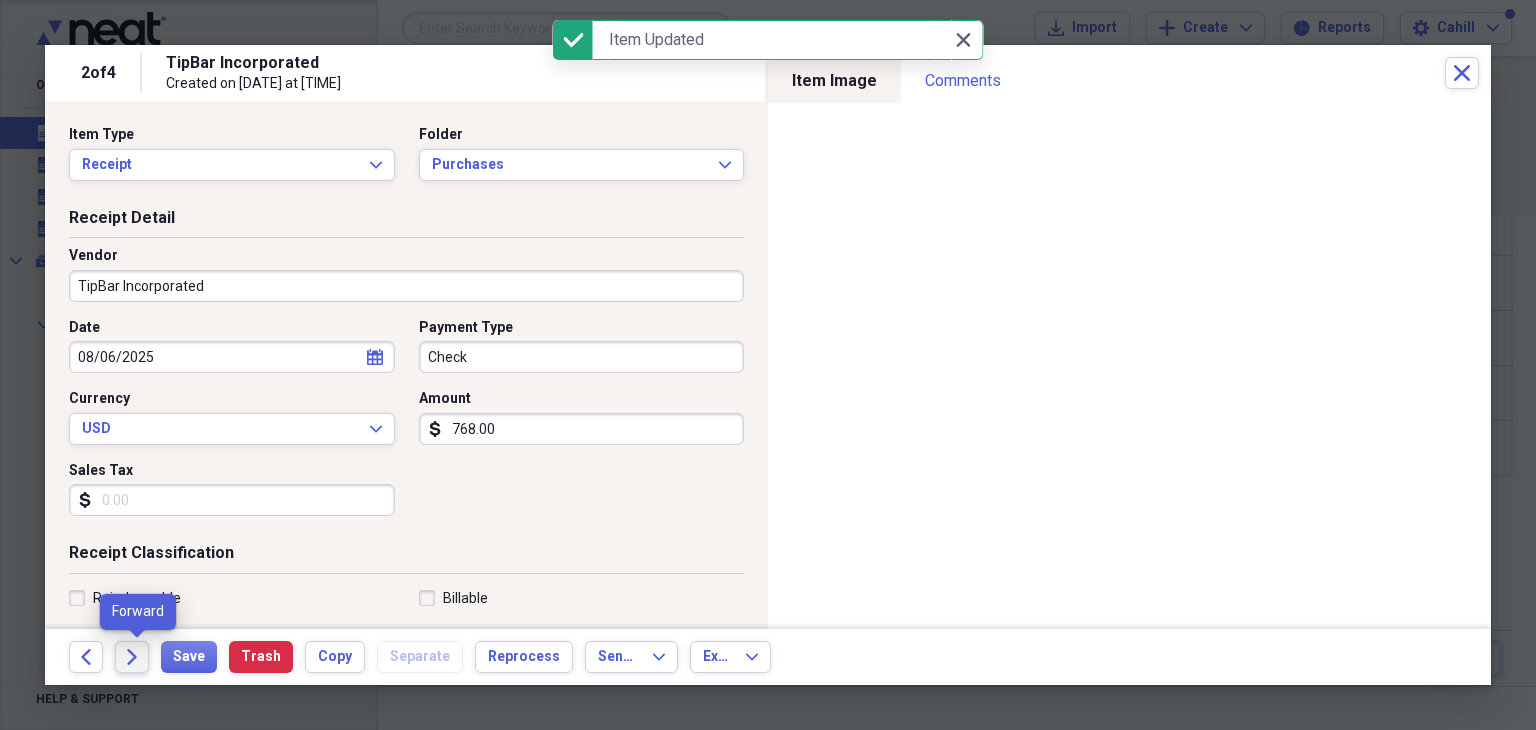 click on "Forward" 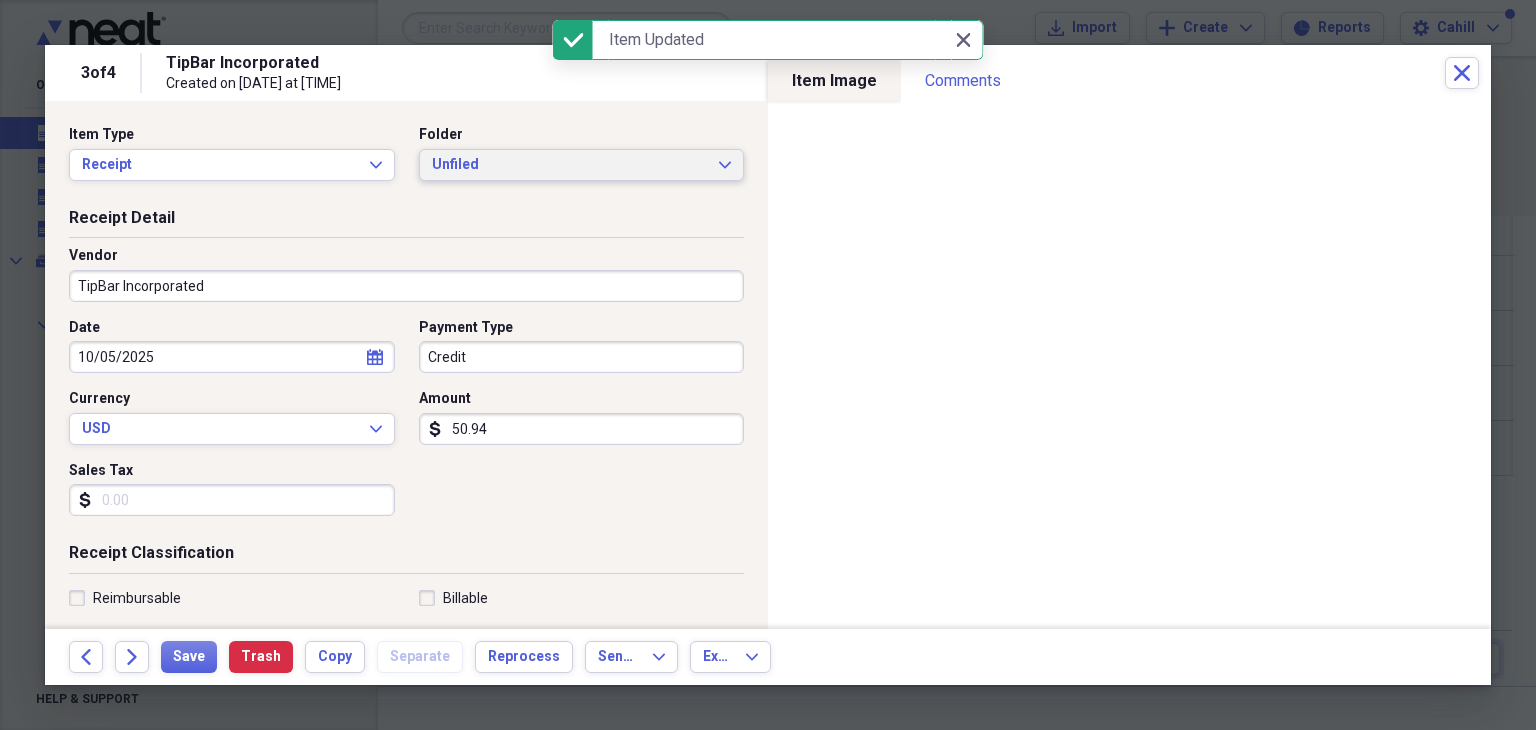 click on "Unfiled" at bounding box center (570, 165) 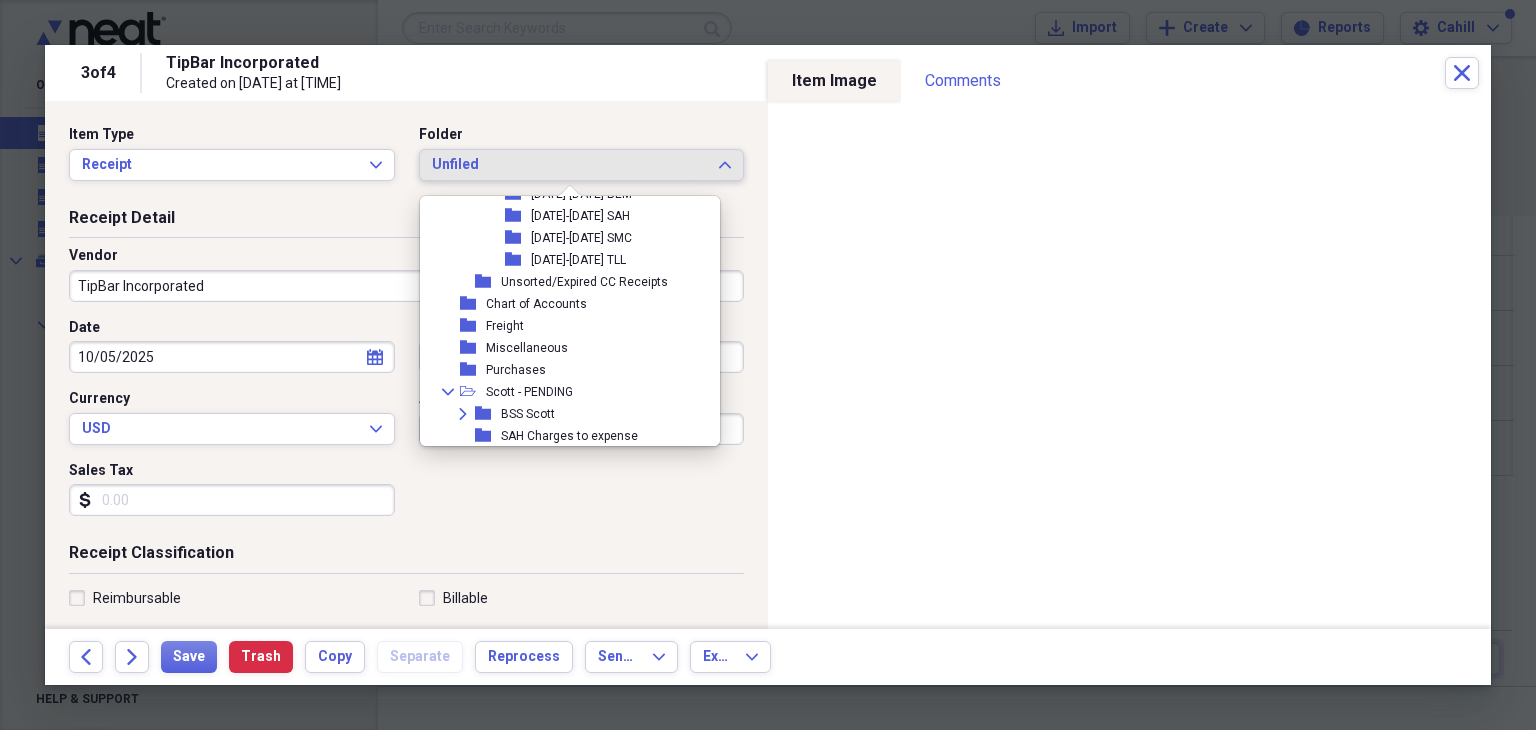 scroll, scrollTop: 1062, scrollLeft: 0, axis: vertical 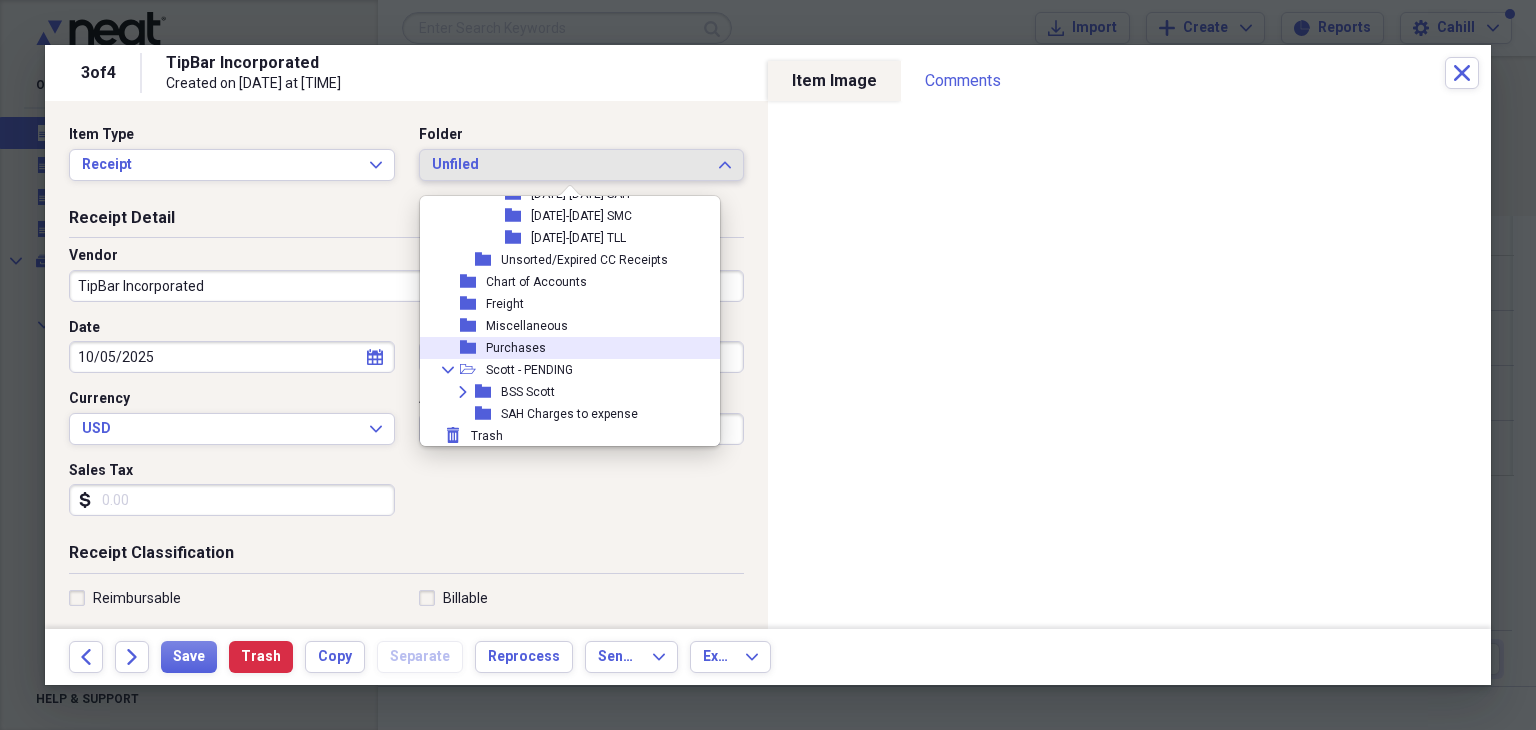 click on "Purchases" at bounding box center (516, 348) 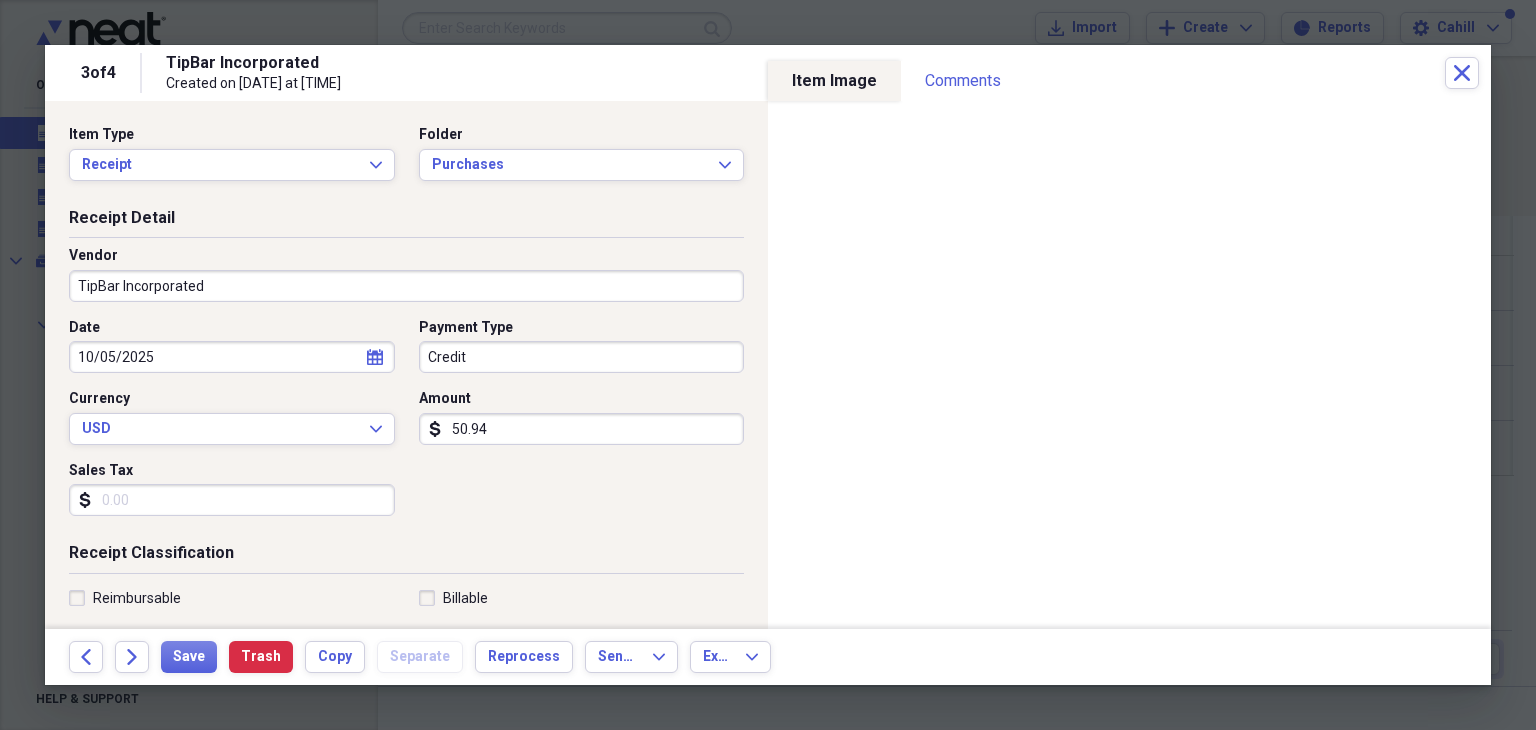 click on "10/05/2025" at bounding box center (232, 357) 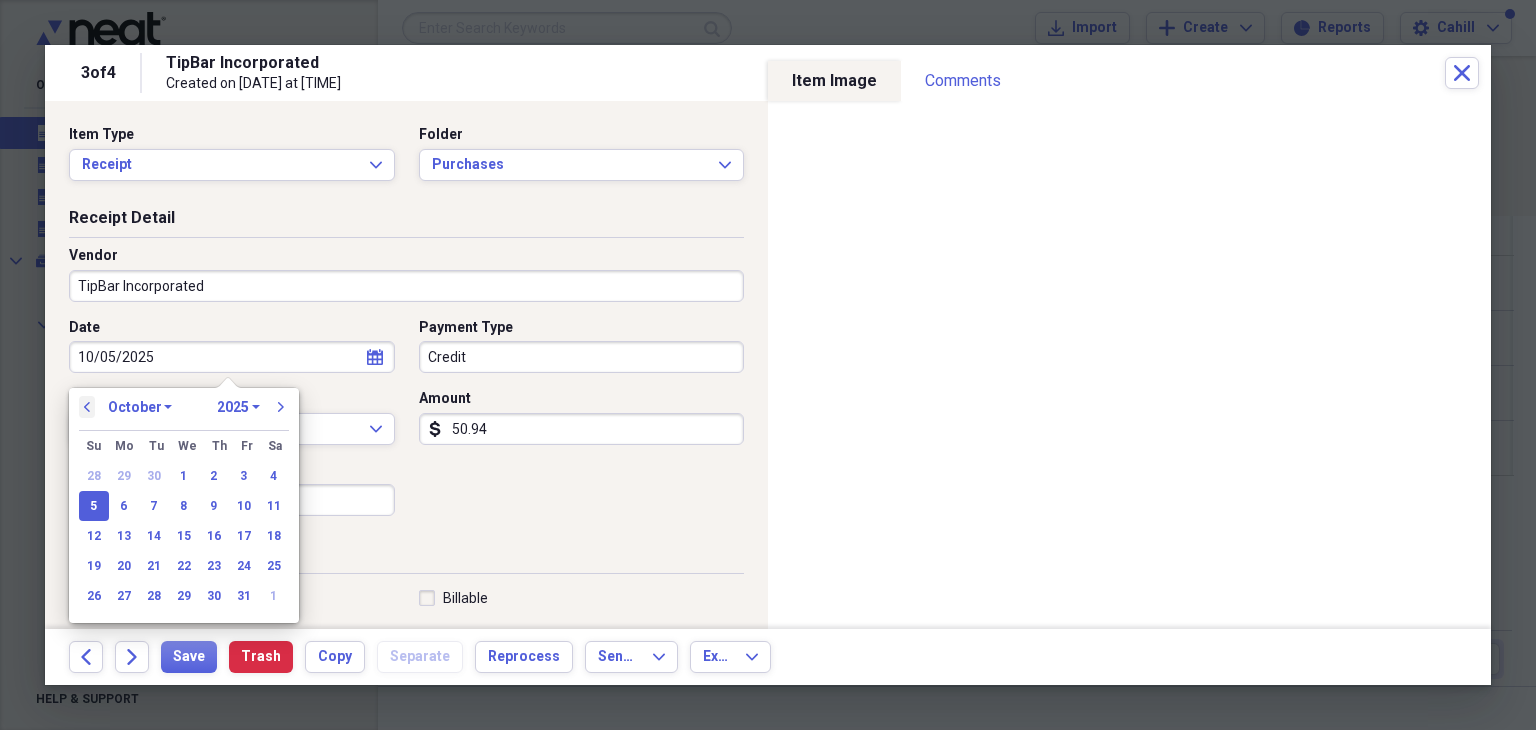 click on "previous" at bounding box center [87, 407] 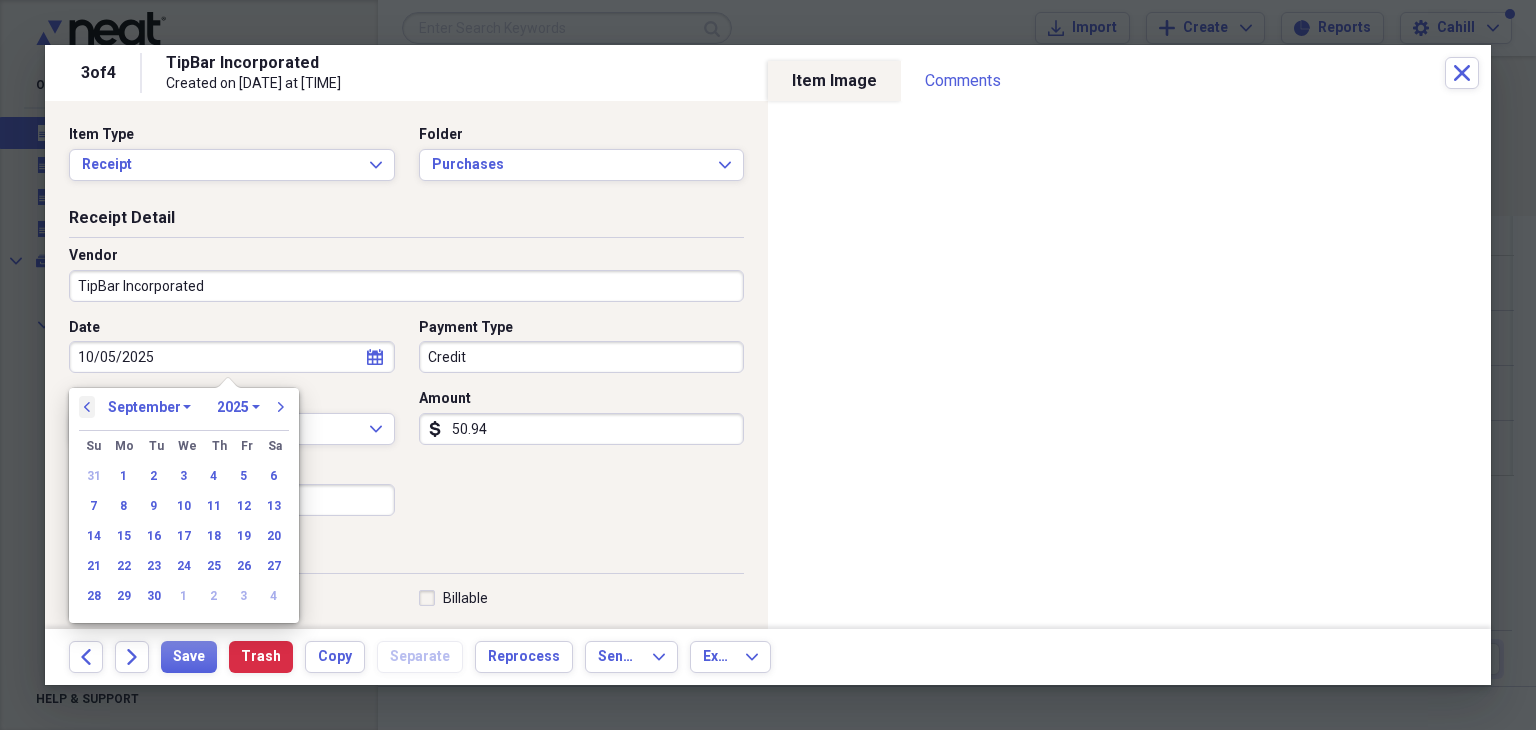 click on "previous" at bounding box center (87, 407) 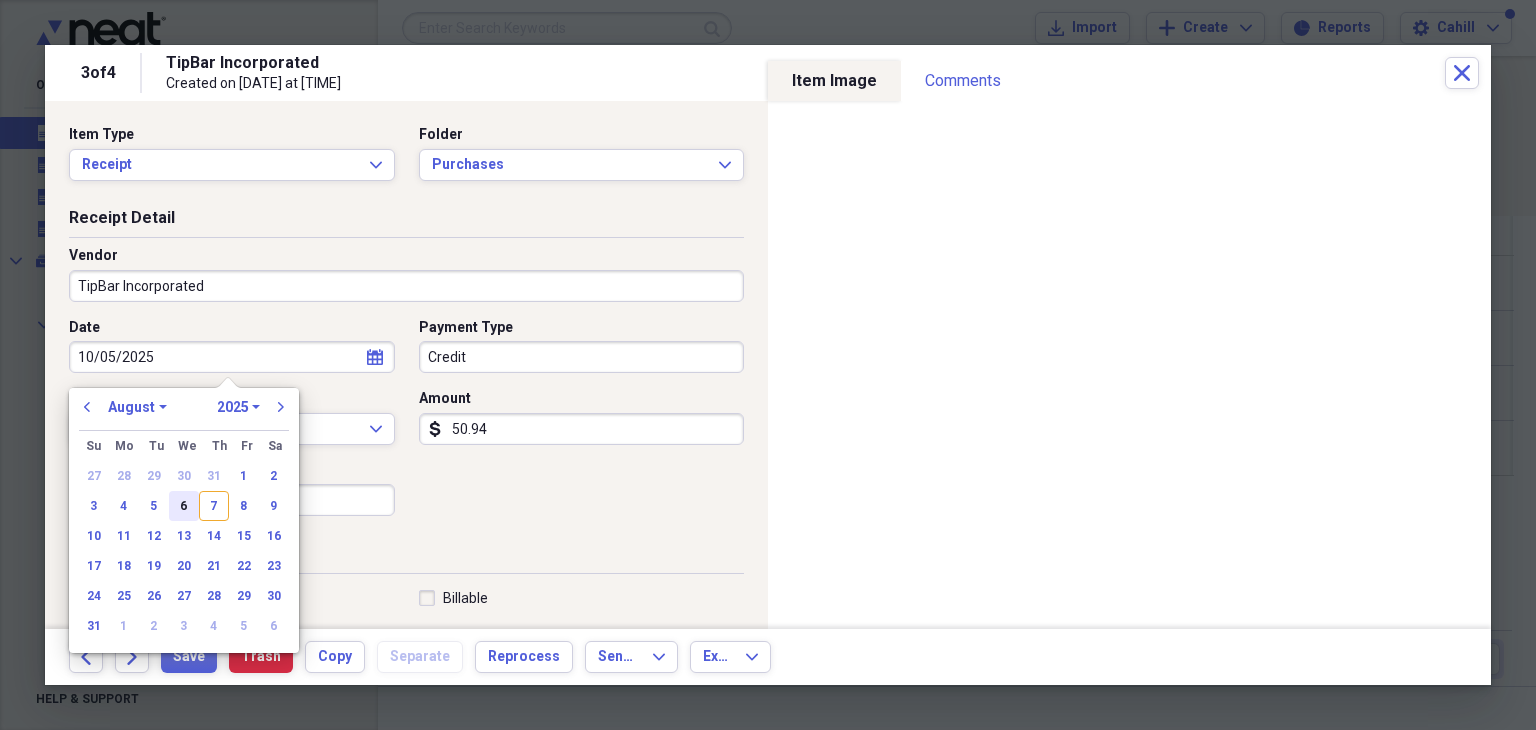 click on "6" at bounding box center [184, 506] 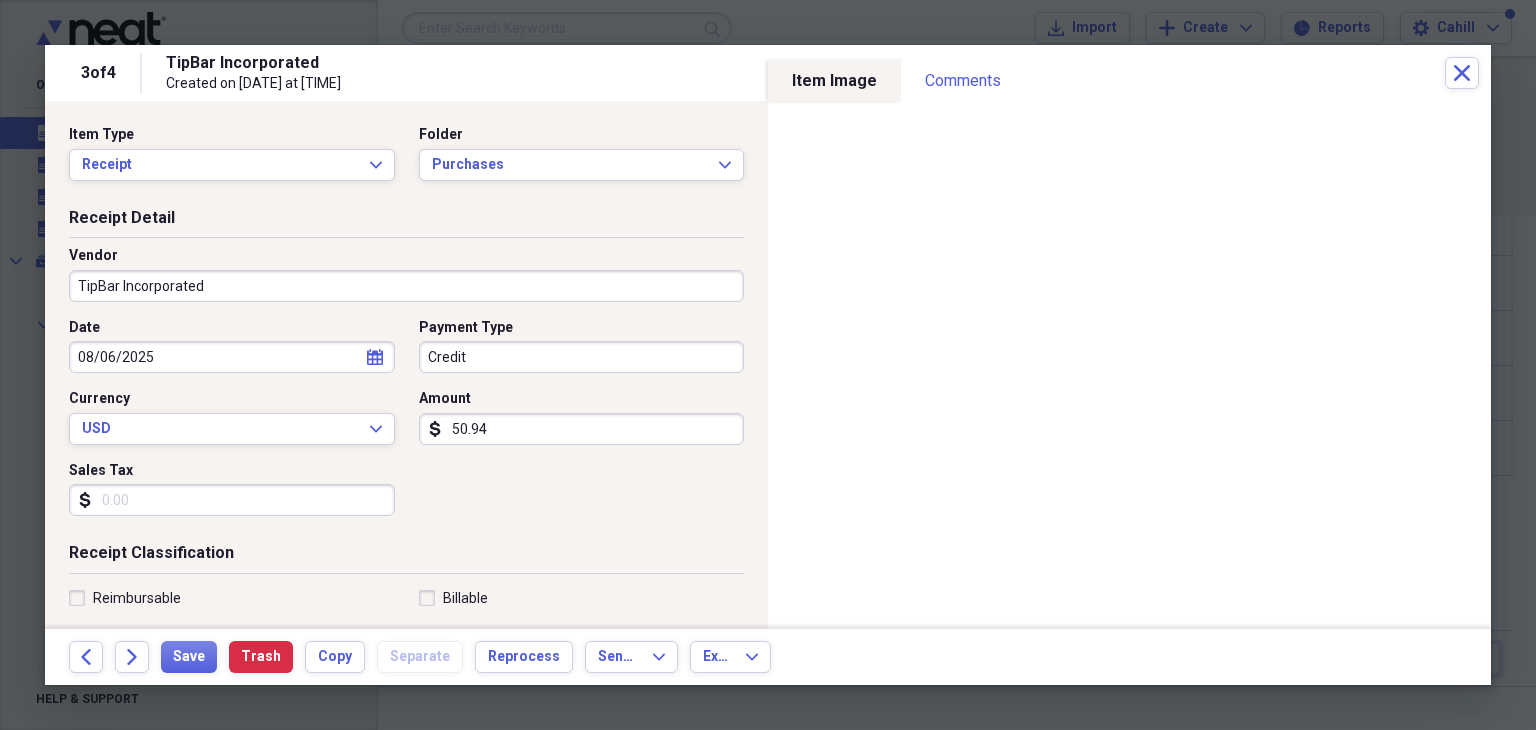click on "Credit" at bounding box center [582, 357] 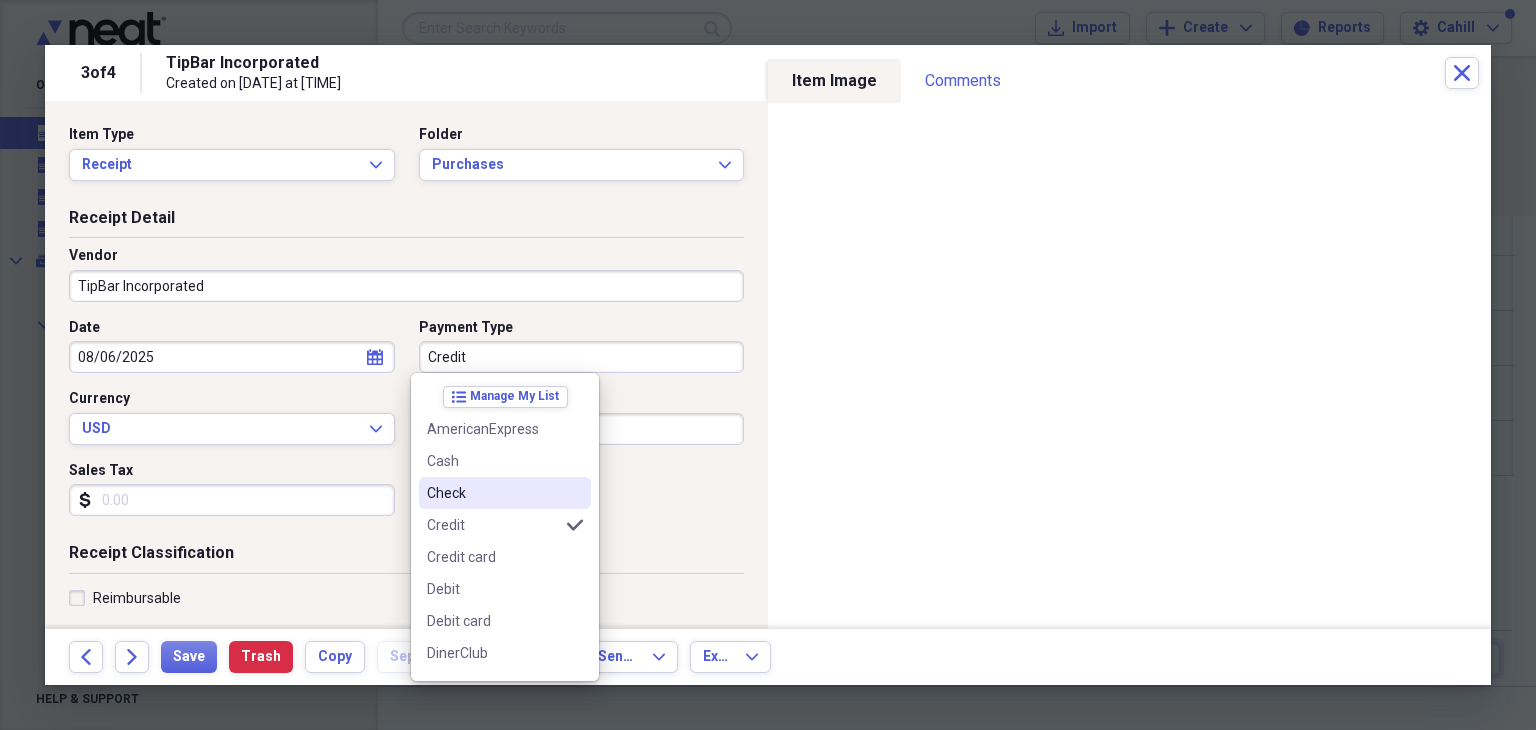 click on "Check" at bounding box center (493, 493) 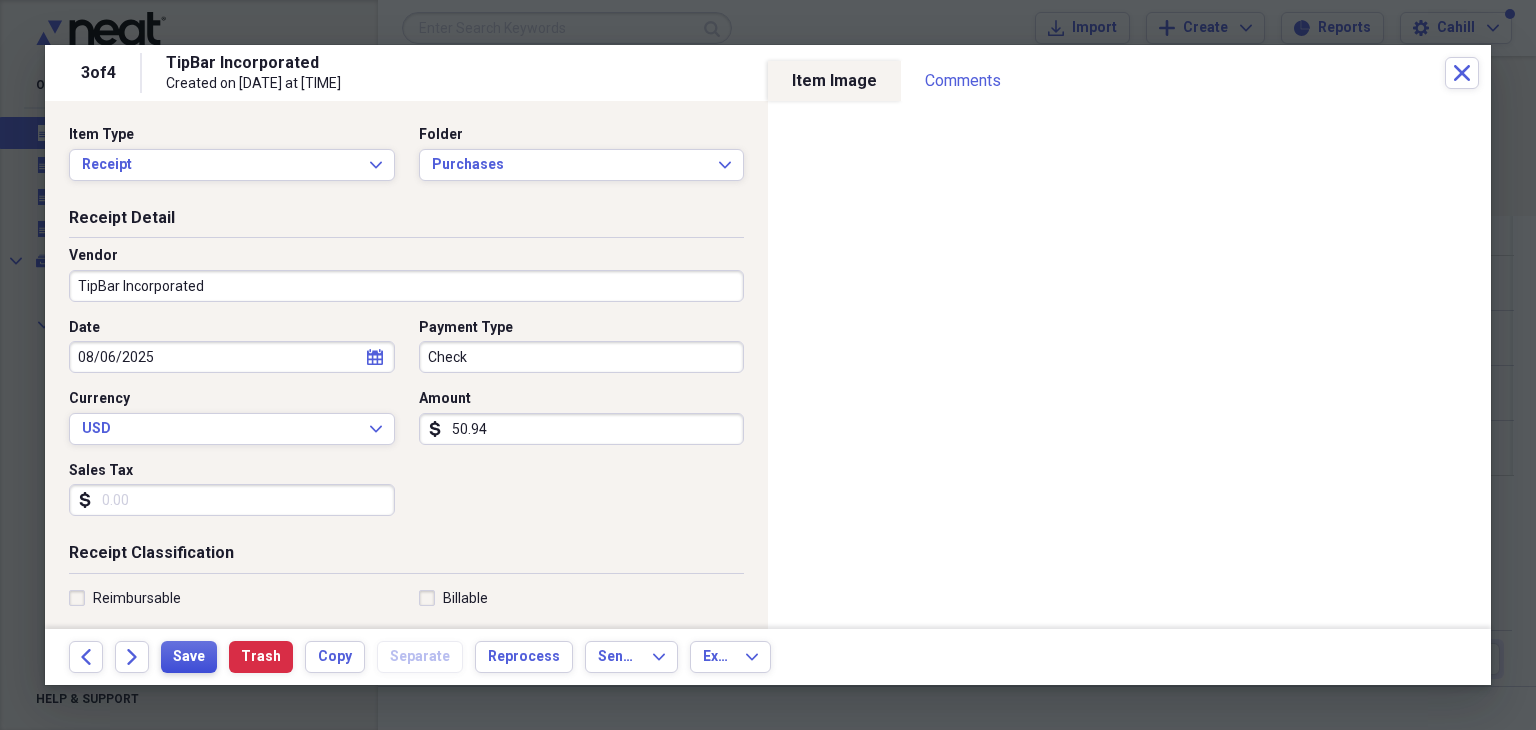 click on "Save" at bounding box center (189, 657) 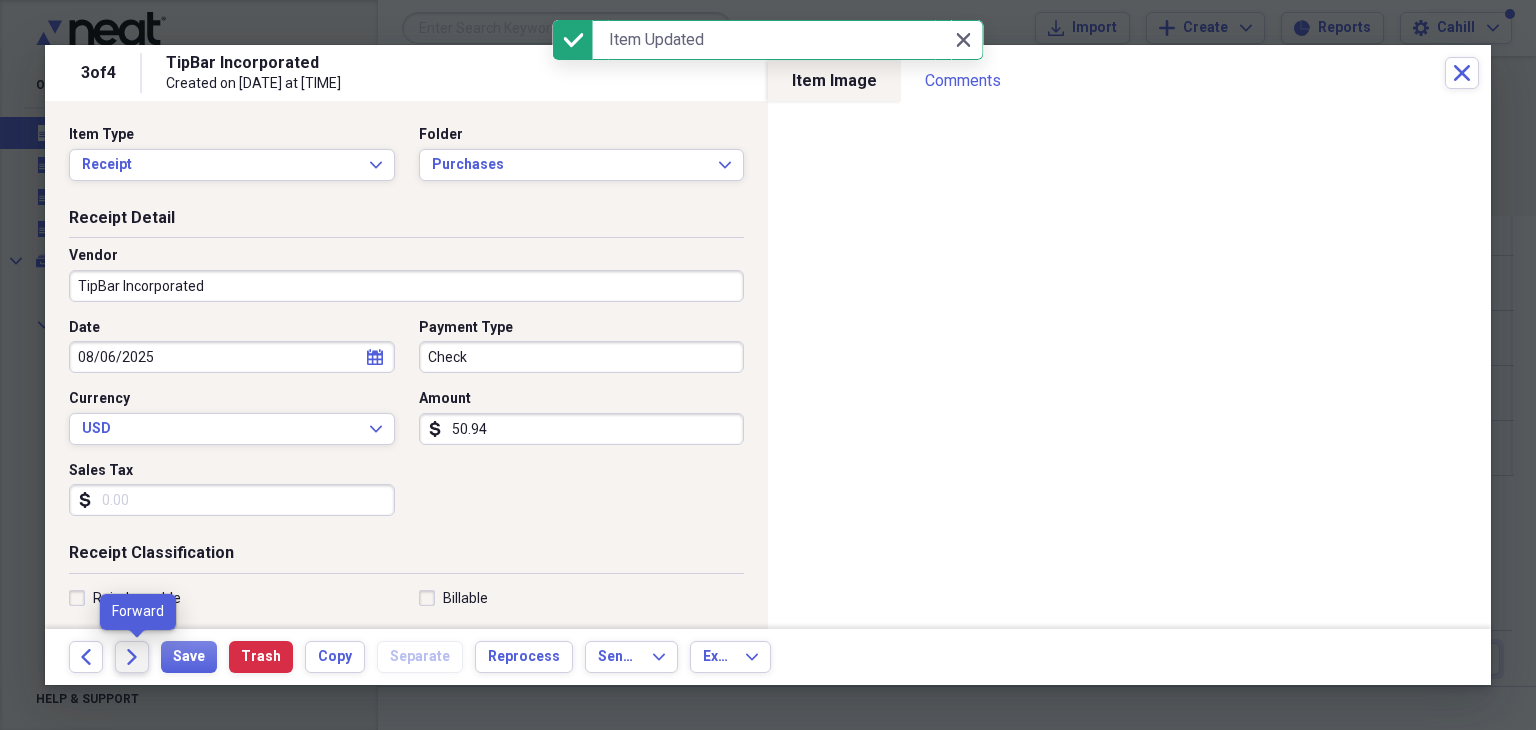 click on "Forward" 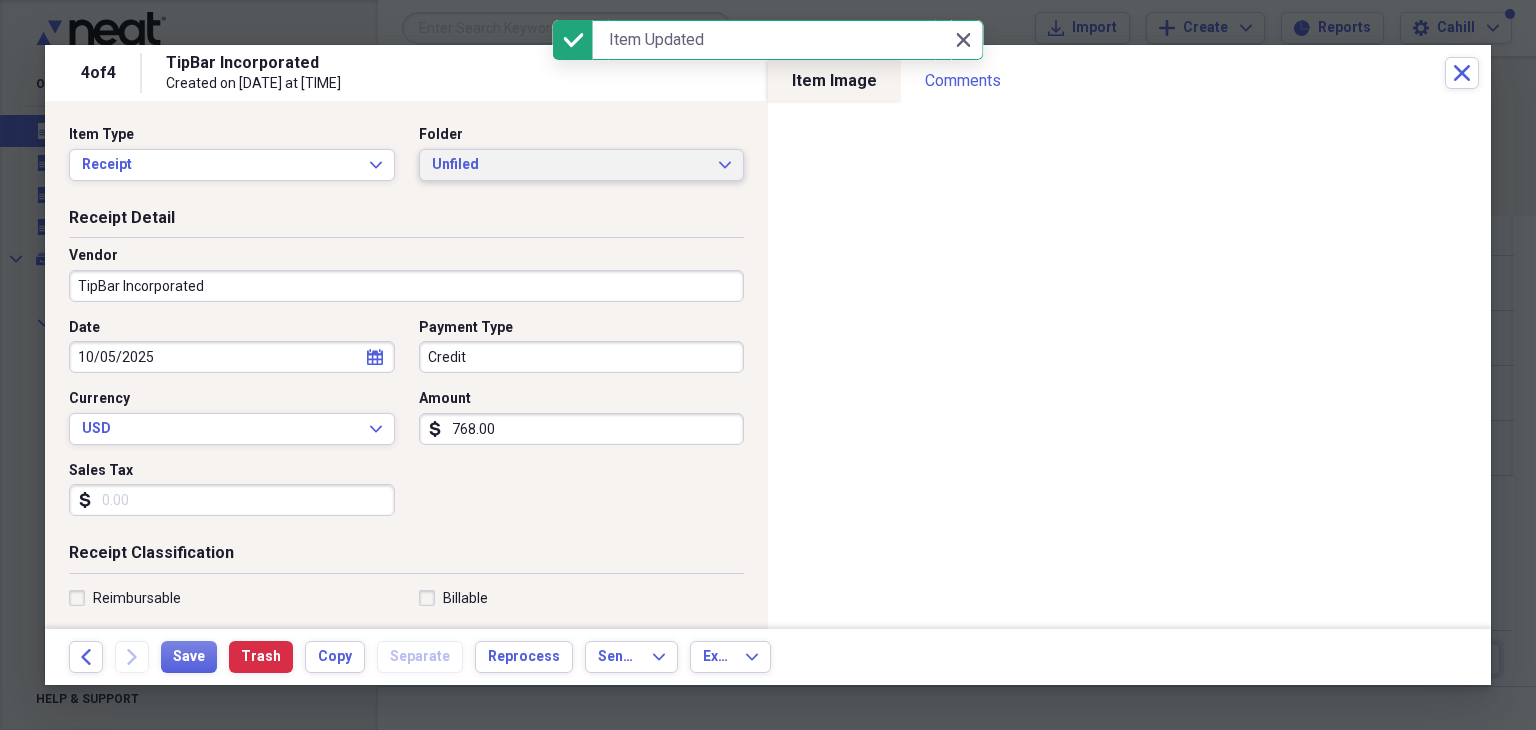 click on "Unfiled" at bounding box center [570, 165] 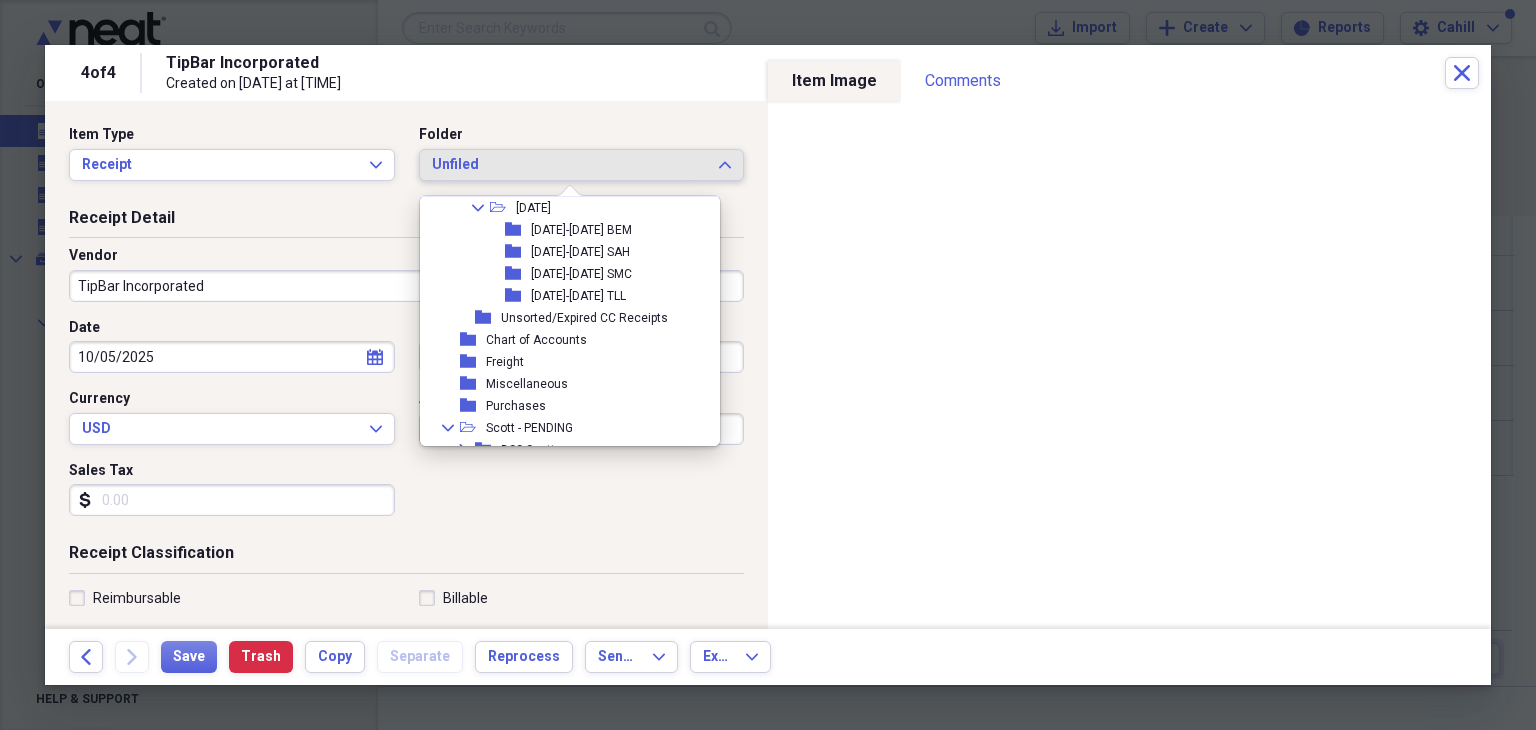 scroll, scrollTop: 1062, scrollLeft: 0, axis: vertical 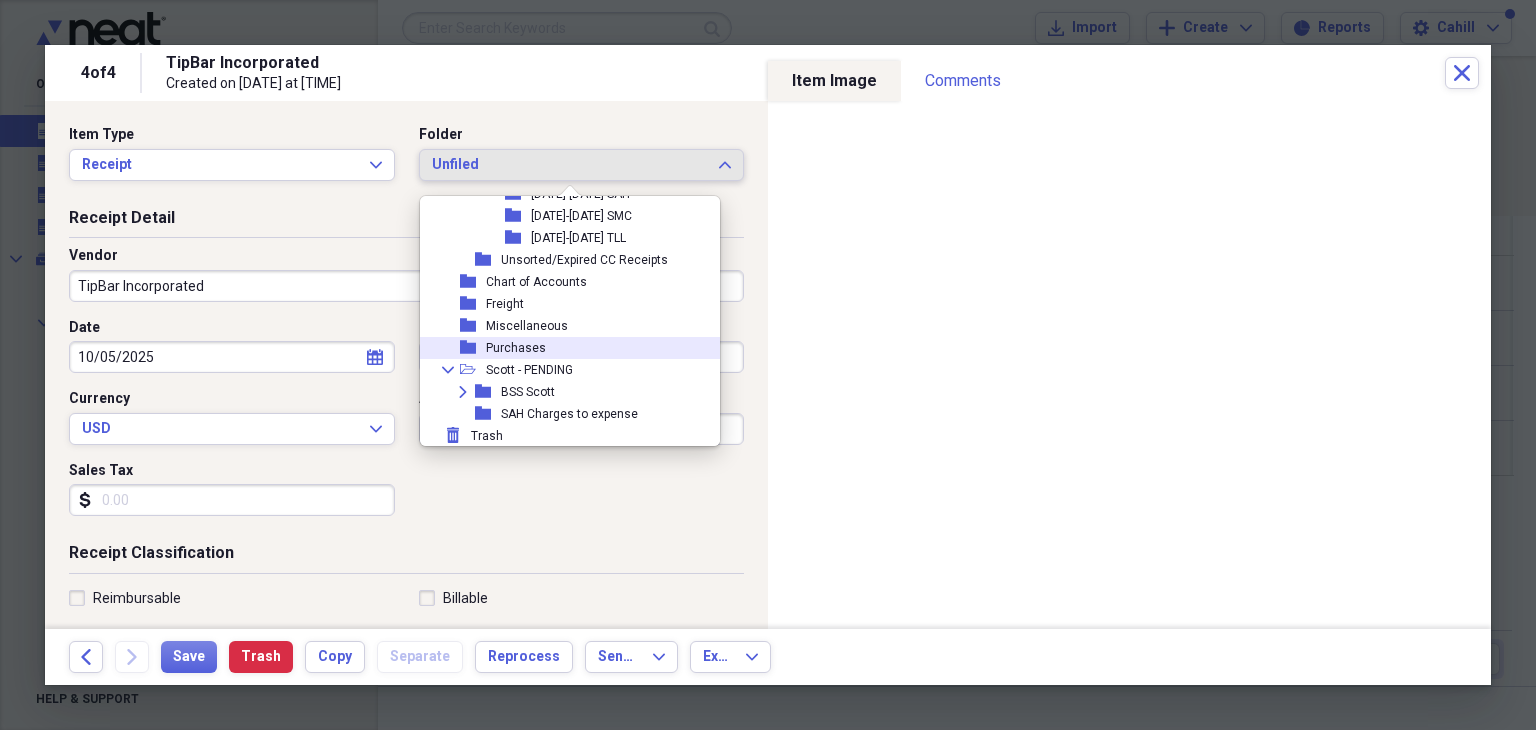click on "folder Purchases" at bounding box center (562, 348) 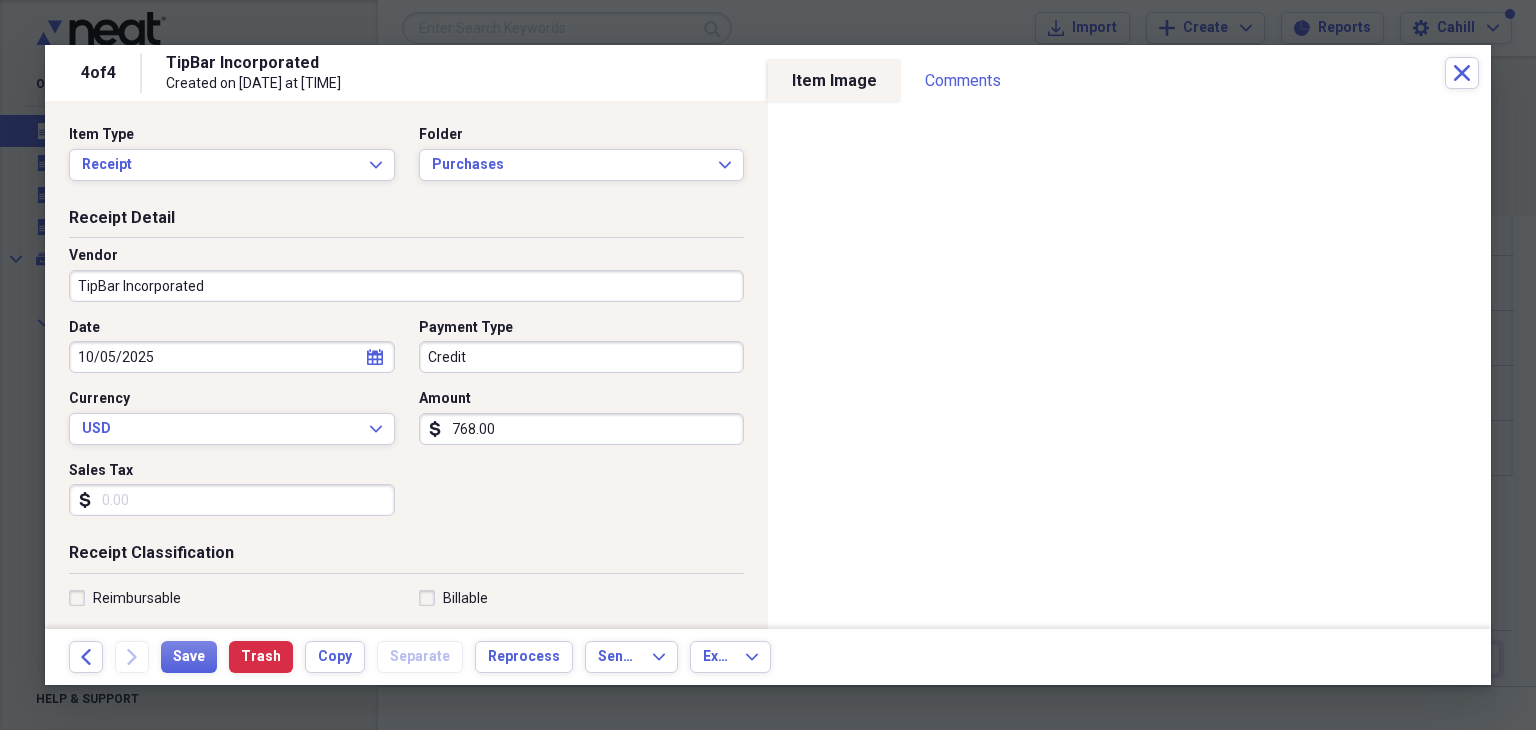 select on "9" 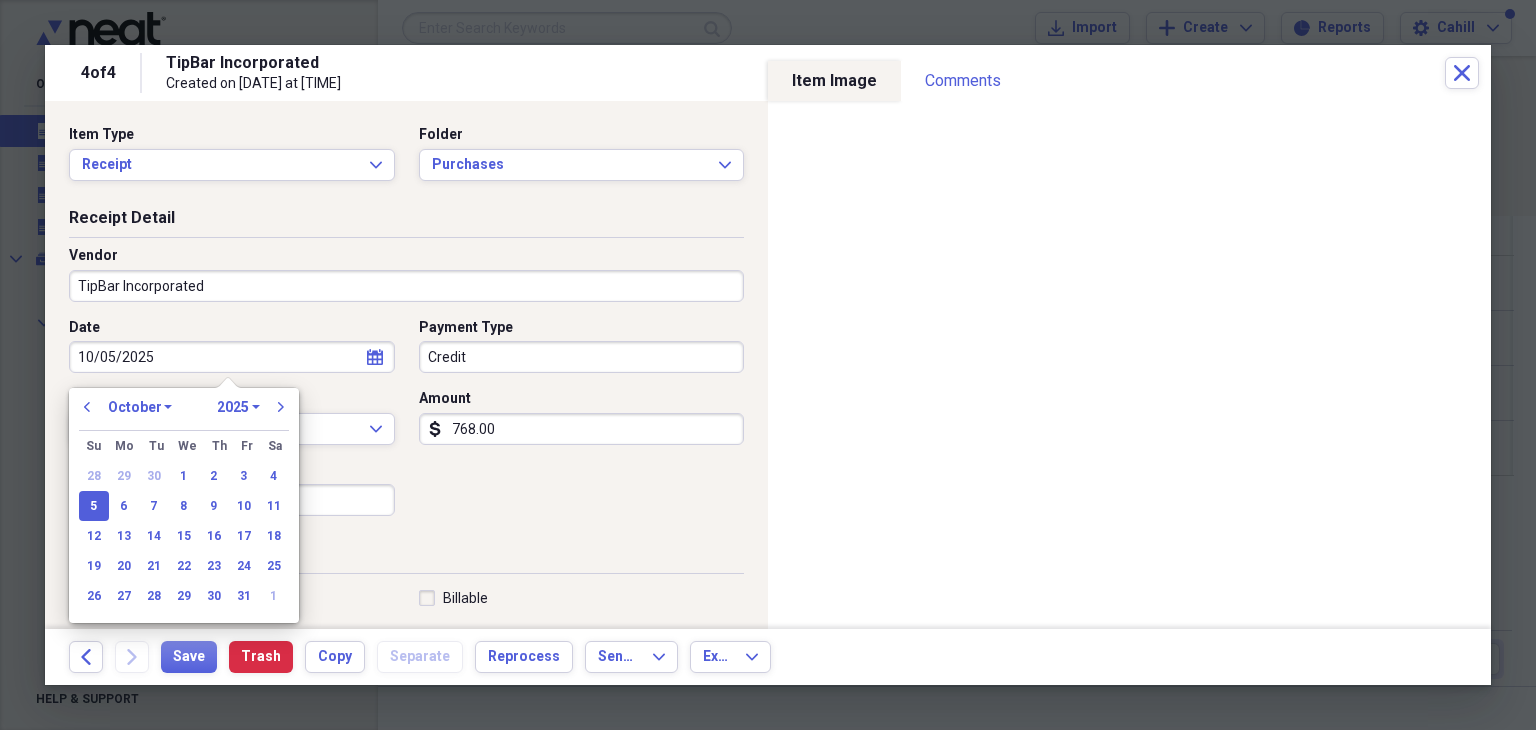 click on "10/05/2025" at bounding box center [232, 357] 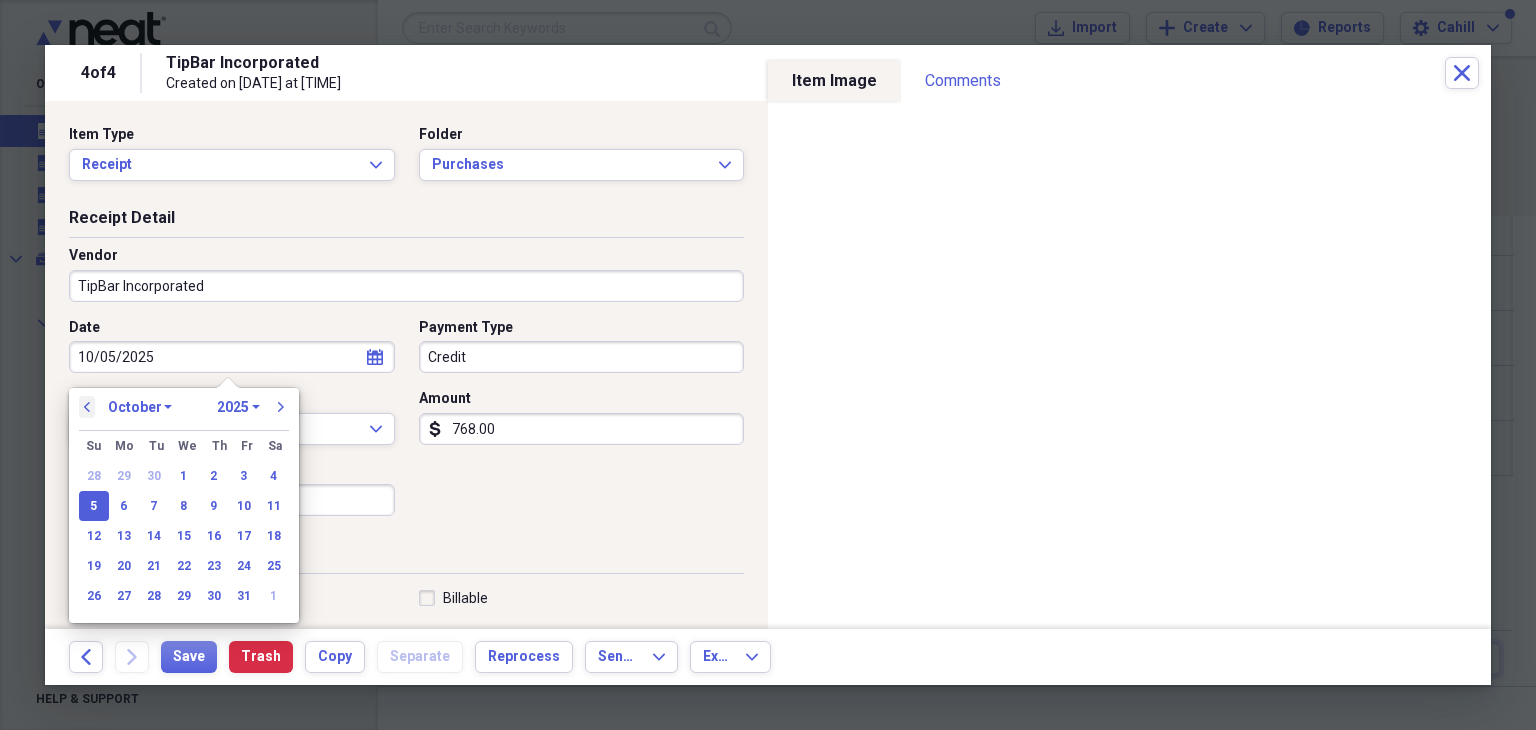 click on "previous" at bounding box center [87, 407] 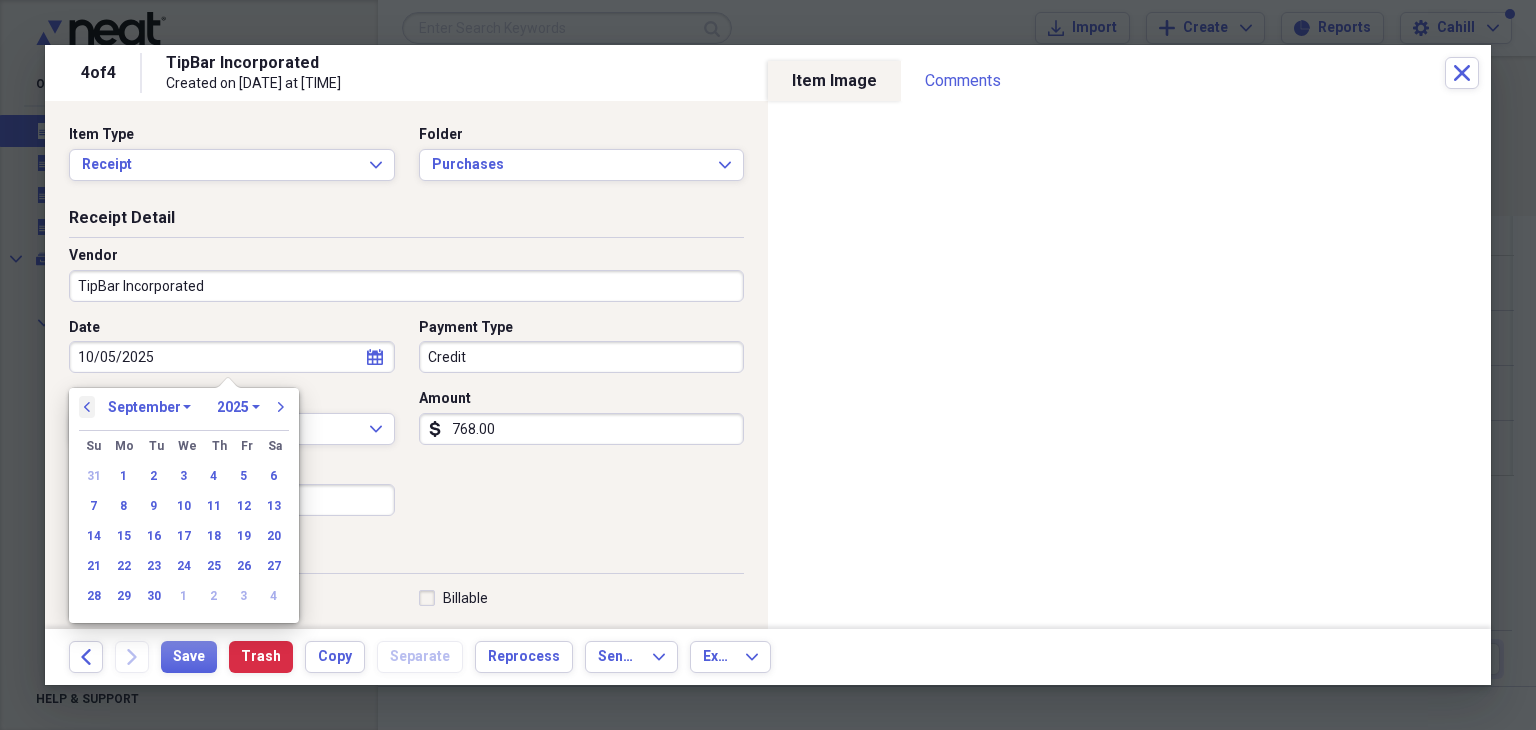 click on "previous" at bounding box center (87, 407) 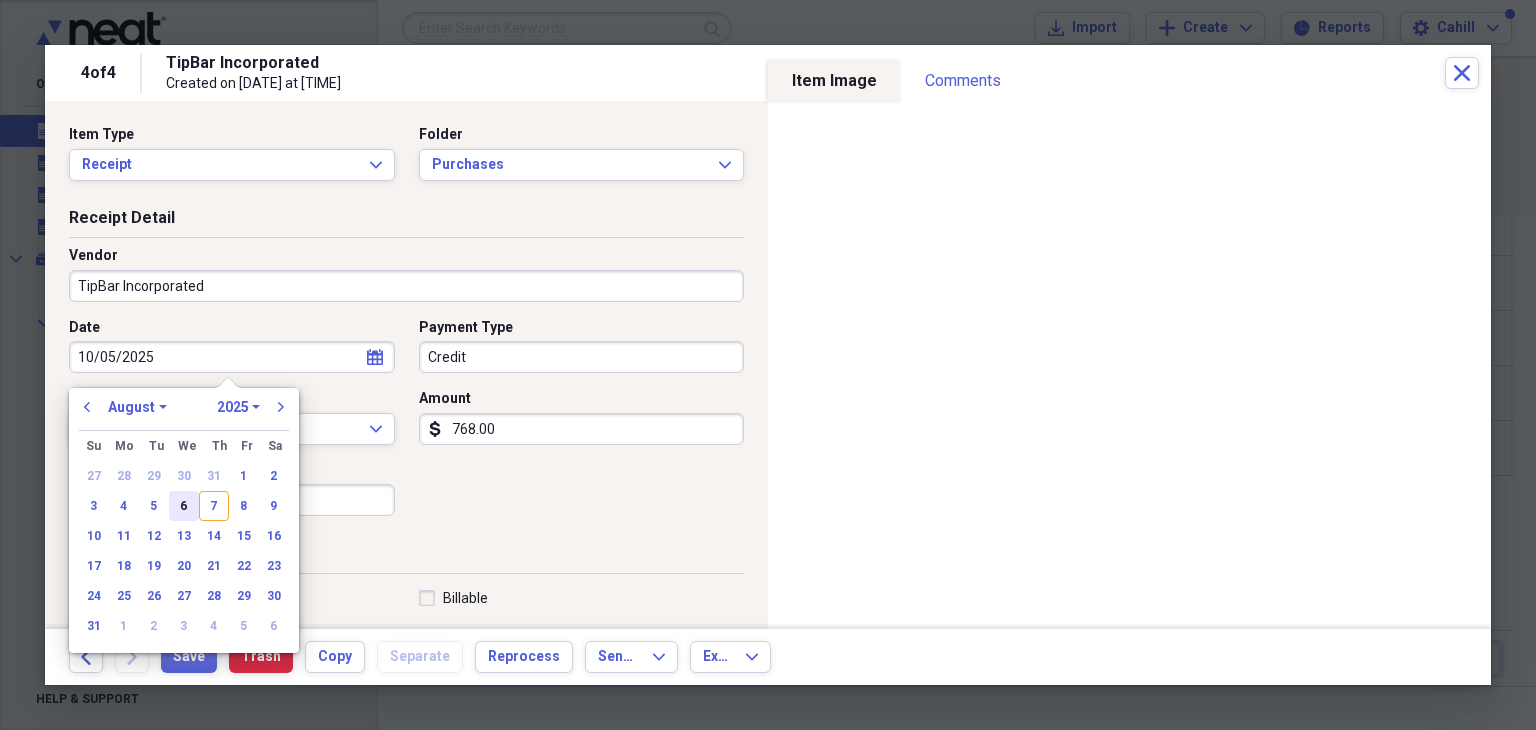 click on "6" at bounding box center [184, 506] 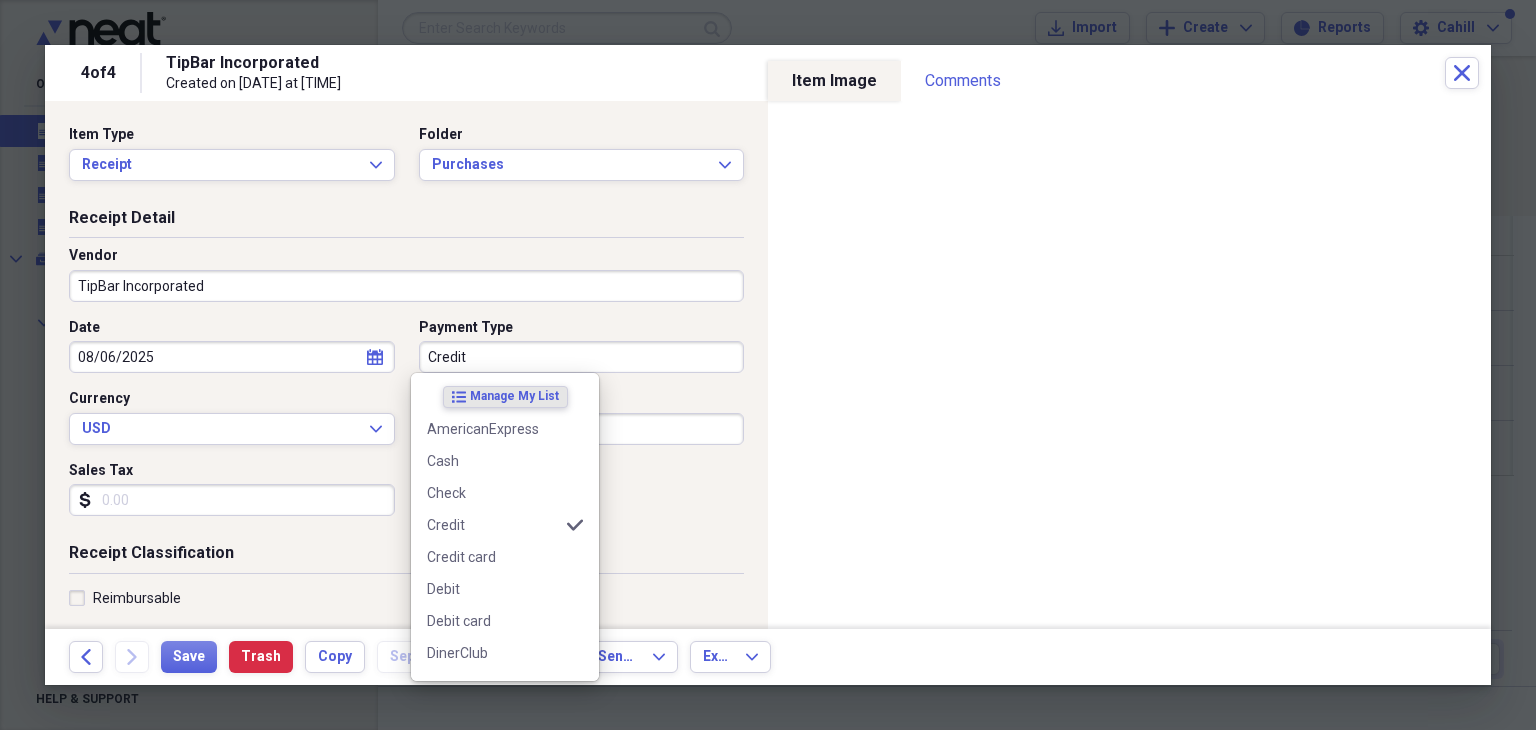 click on "Credit" at bounding box center [582, 357] 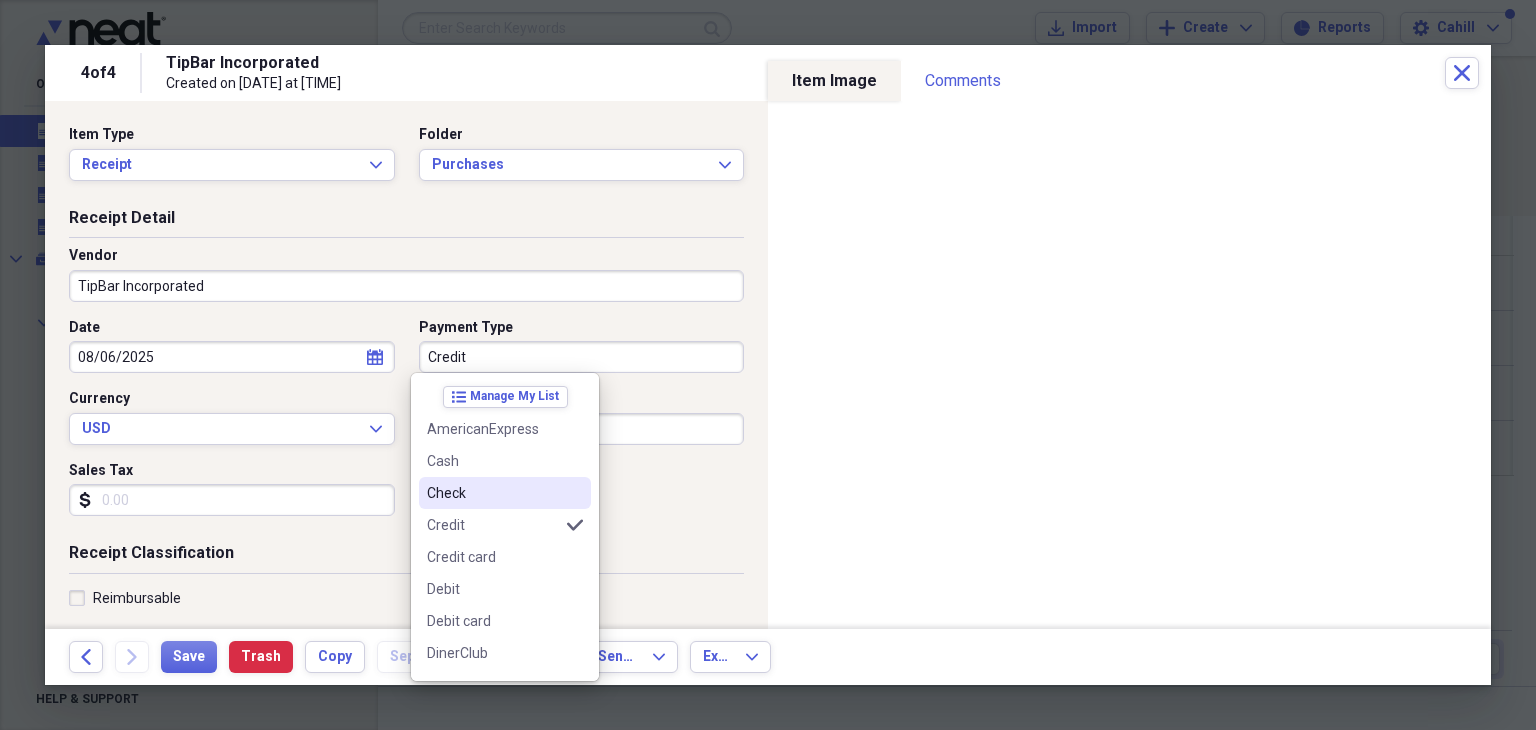click on "Check" at bounding box center (493, 493) 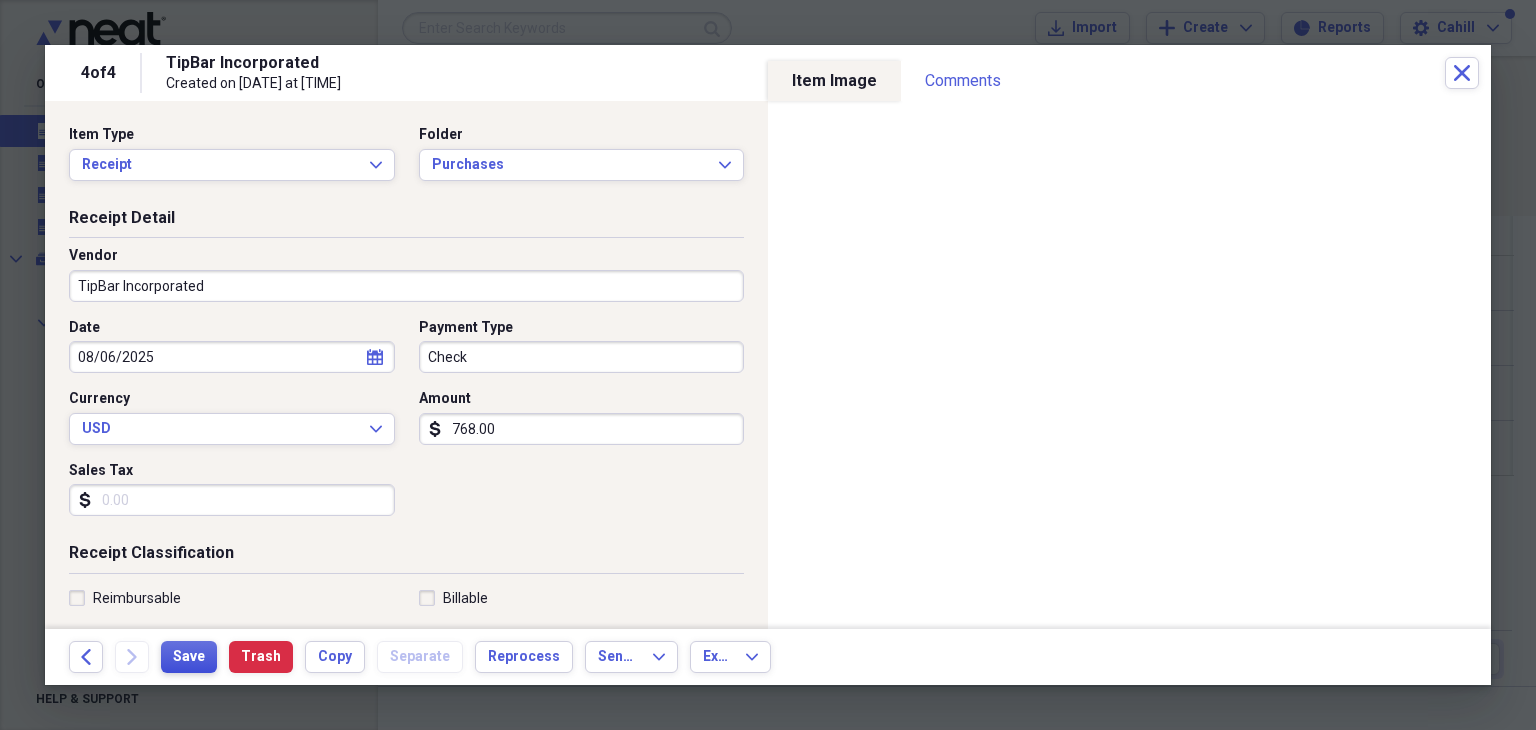 click on "Save" at bounding box center (189, 657) 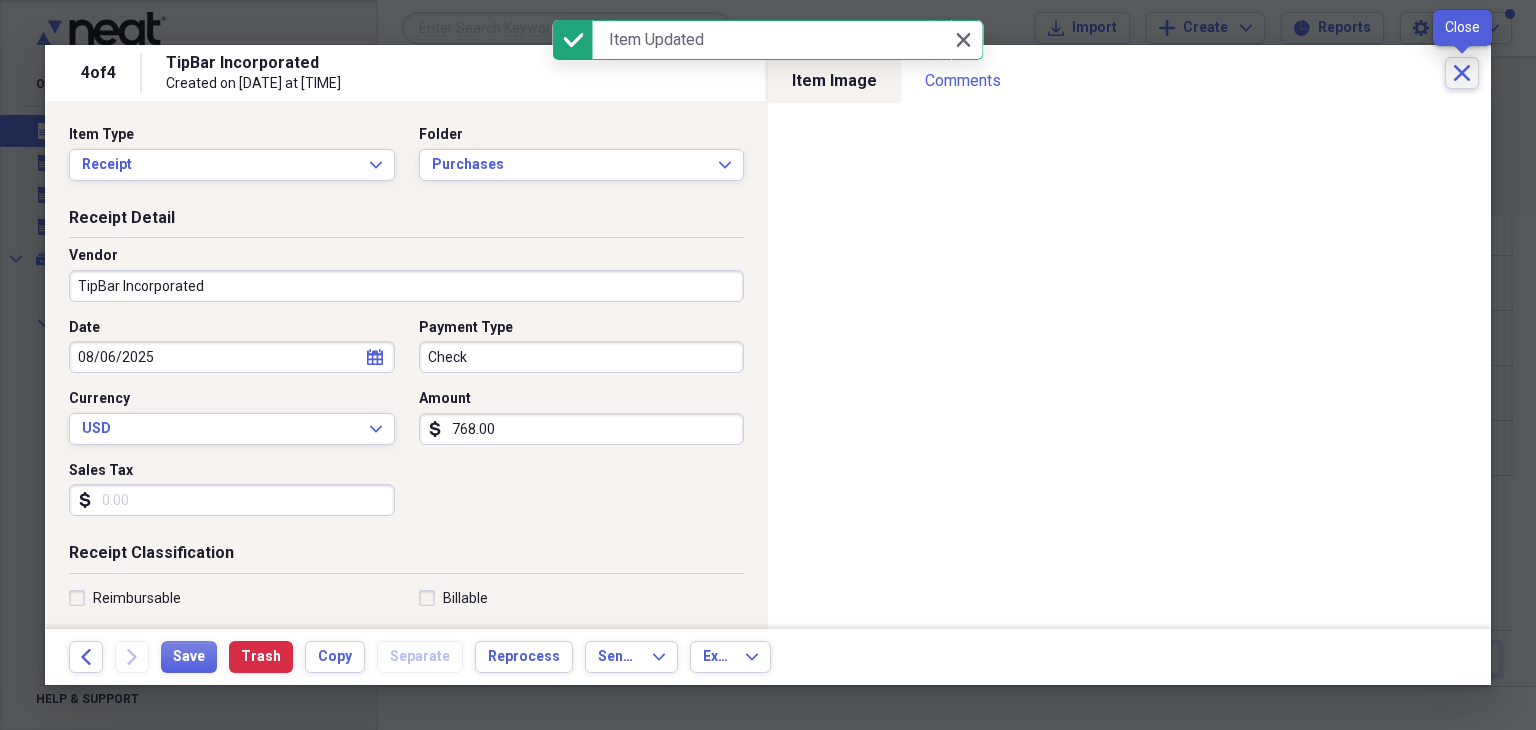 click 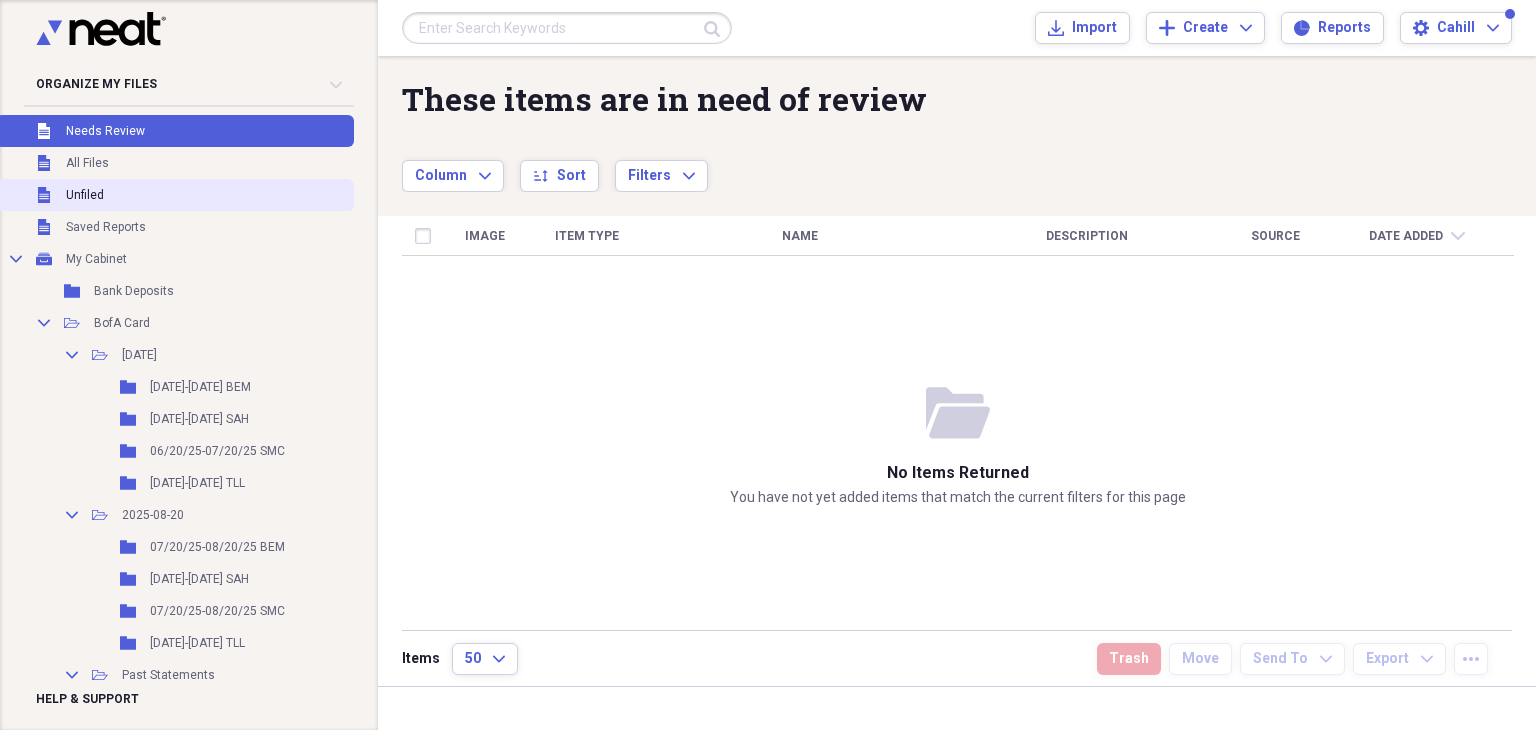 click on "Unfiled Unfiled" at bounding box center [175, 195] 